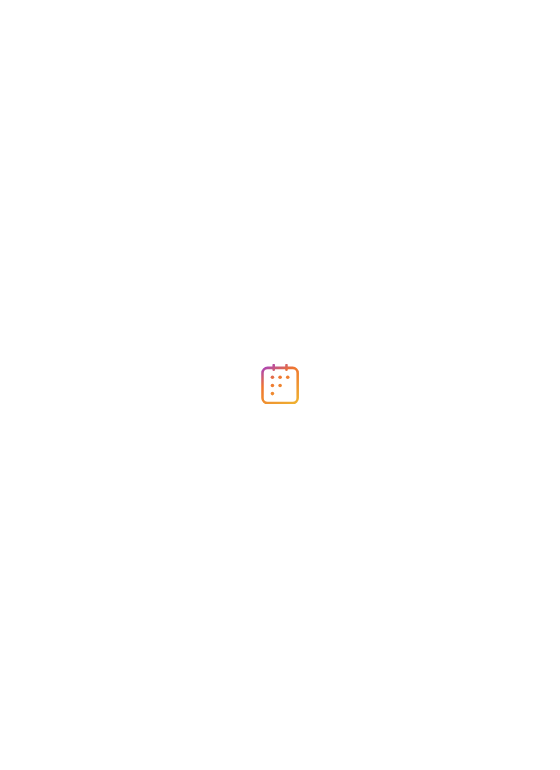 scroll, scrollTop: 0, scrollLeft: 0, axis: both 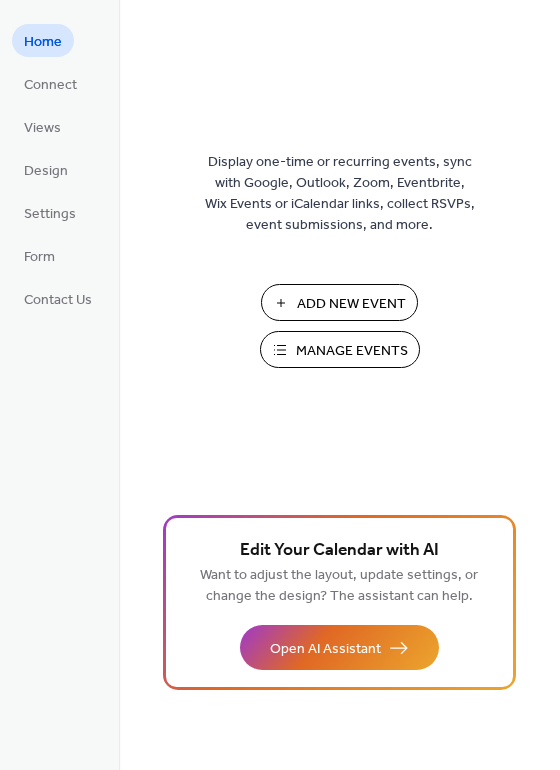 click on "Add New Event" at bounding box center [351, 304] 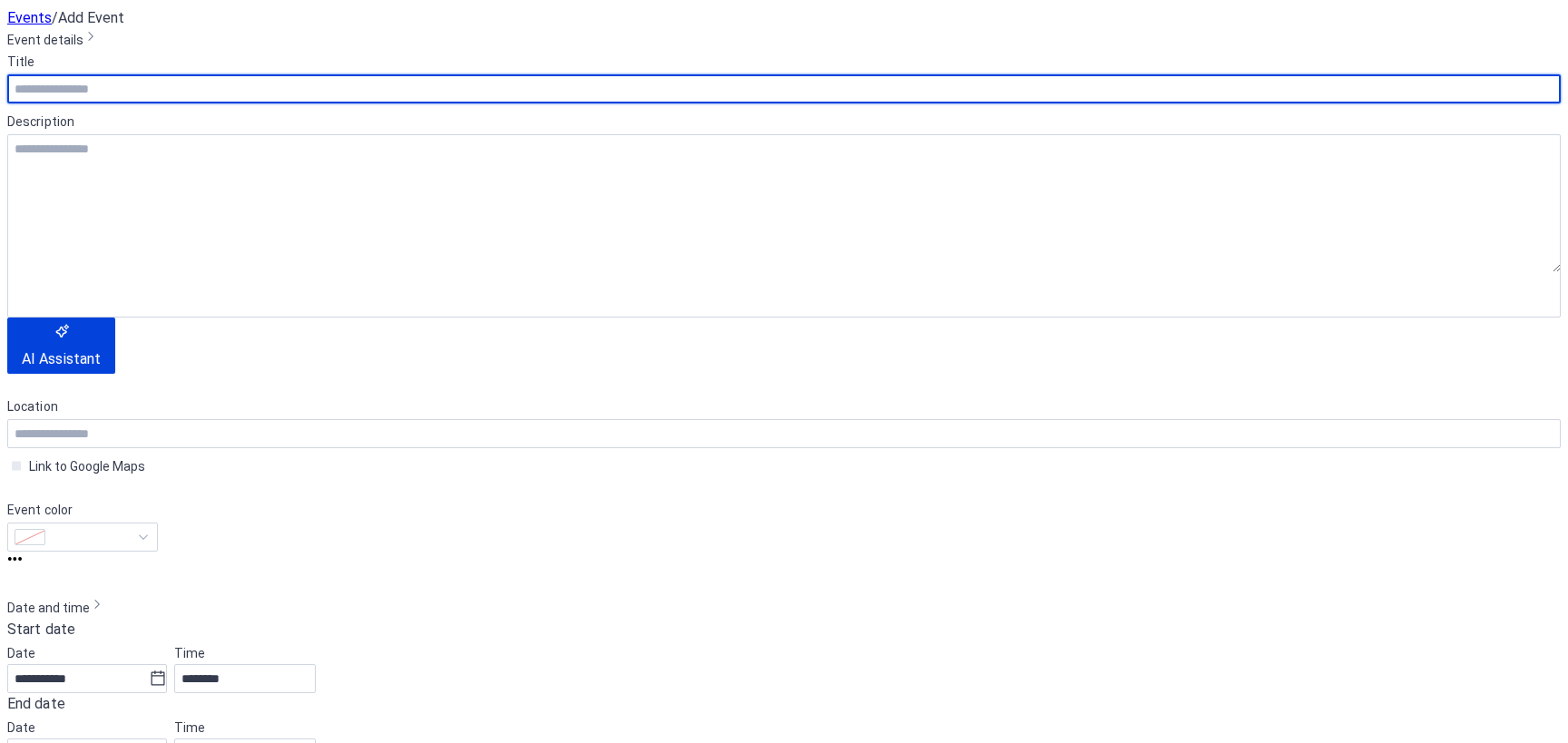 scroll, scrollTop: 0, scrollLeft: 0, axis: both 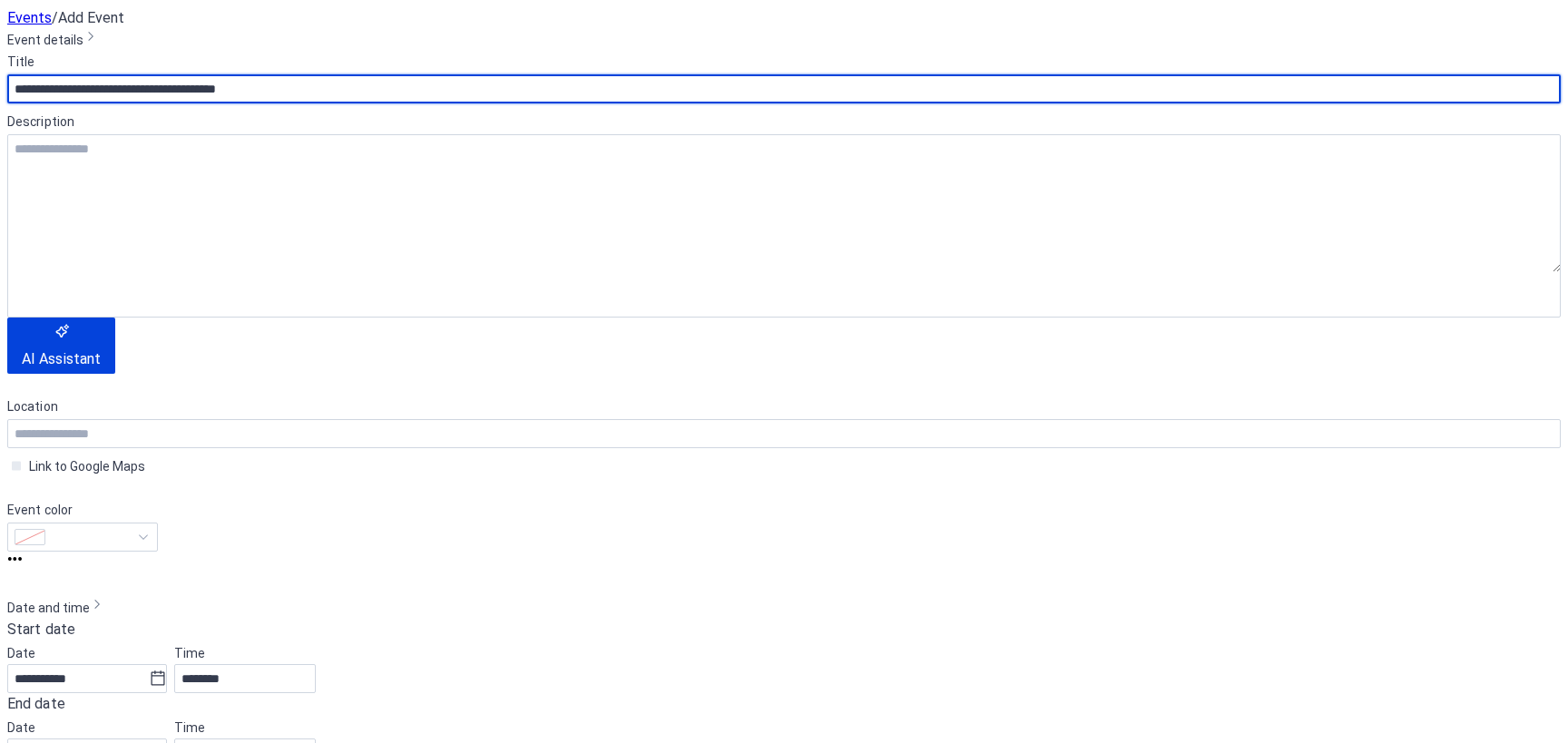 type on "**********" 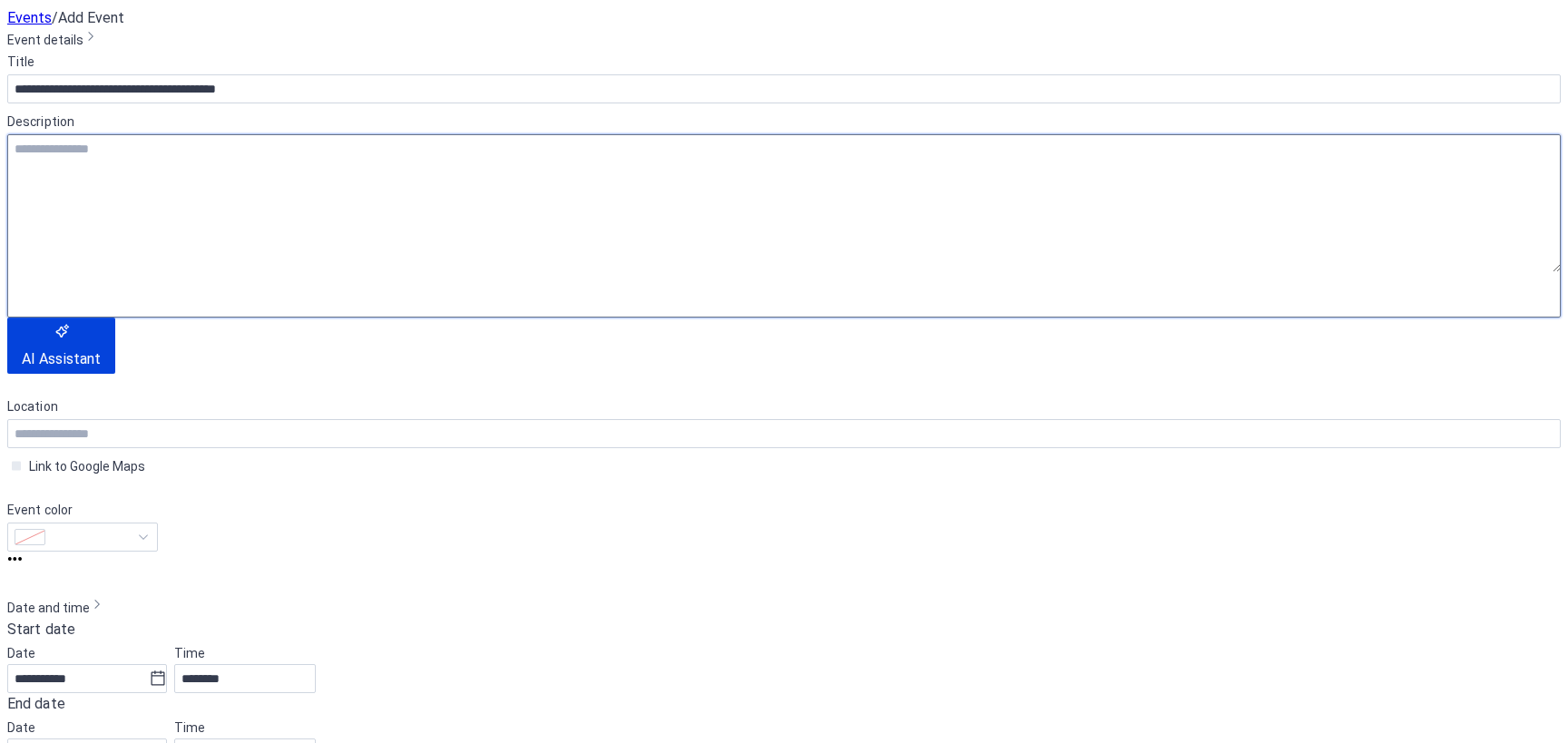 click at bounding box center [784, 203] 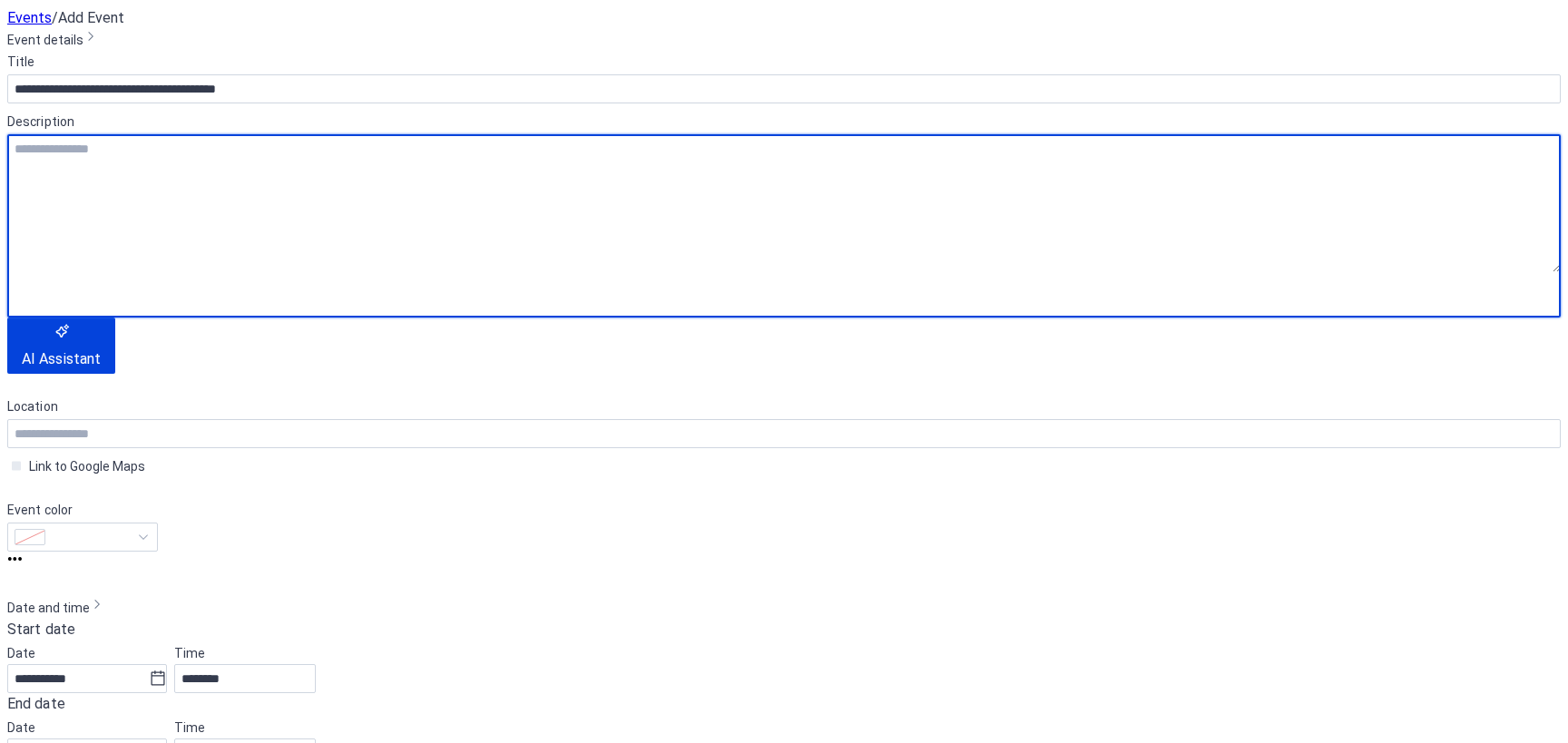 paste on "**********" 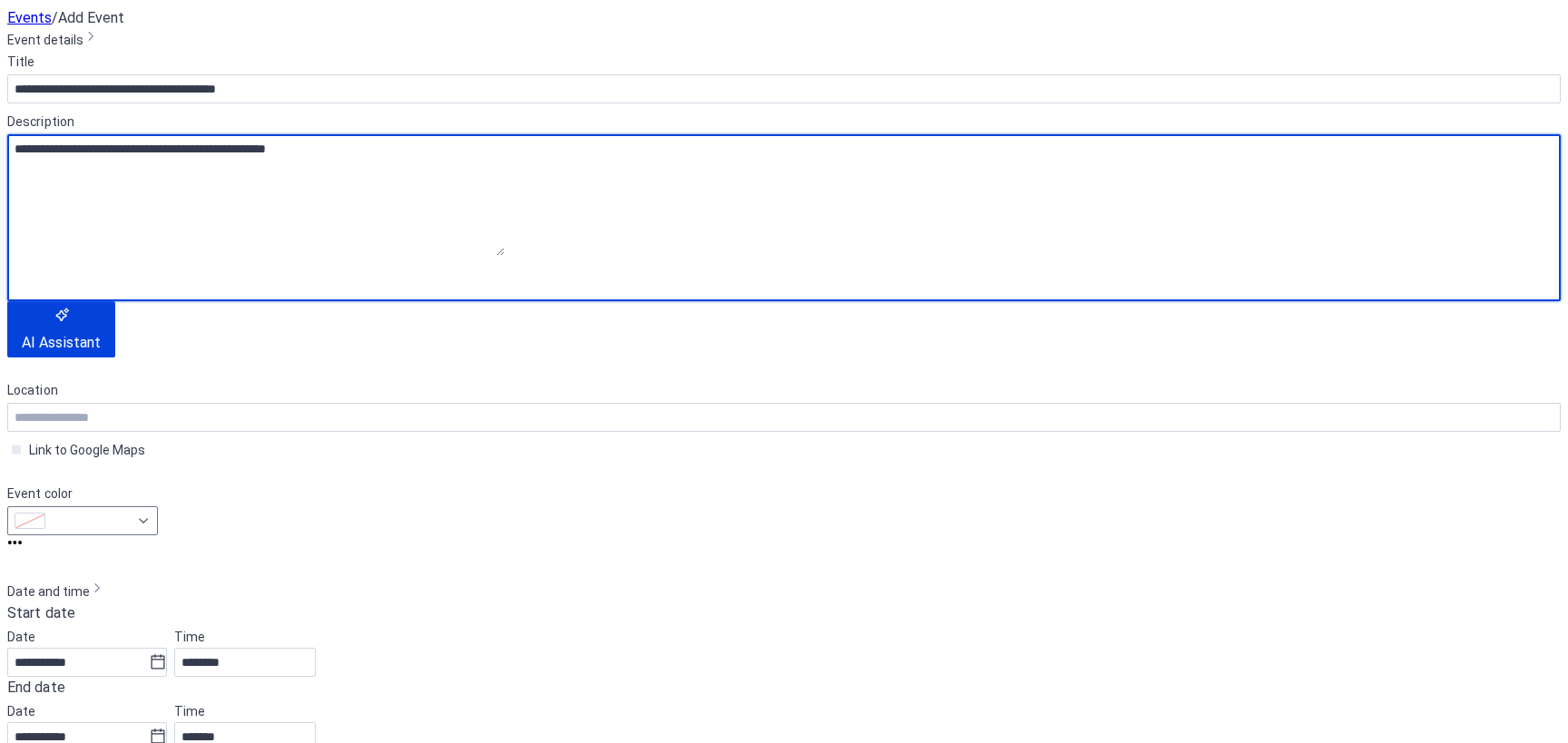 scroll, scrollTop: 91, scrollLeft: 0, axis: vertical 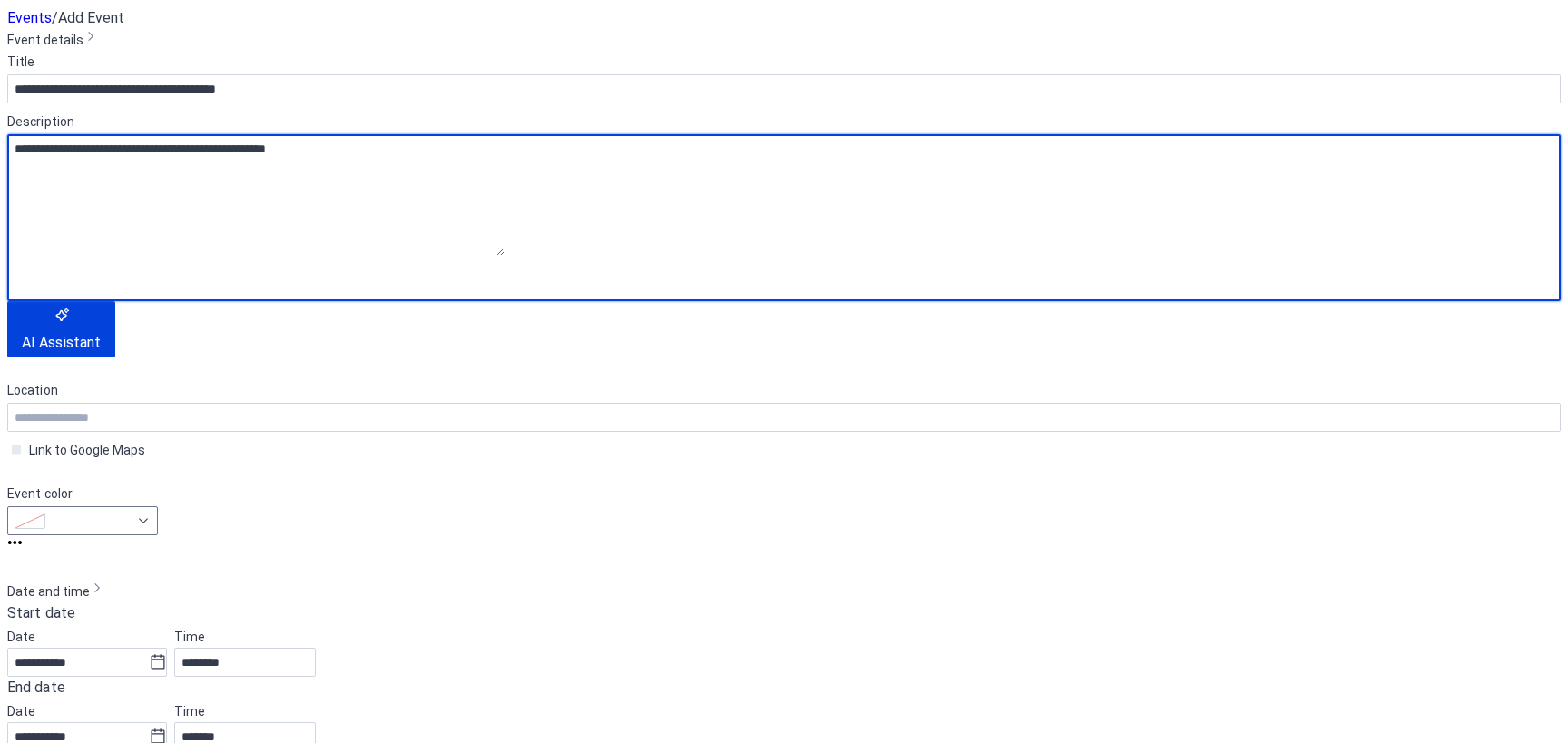 type on "**********" 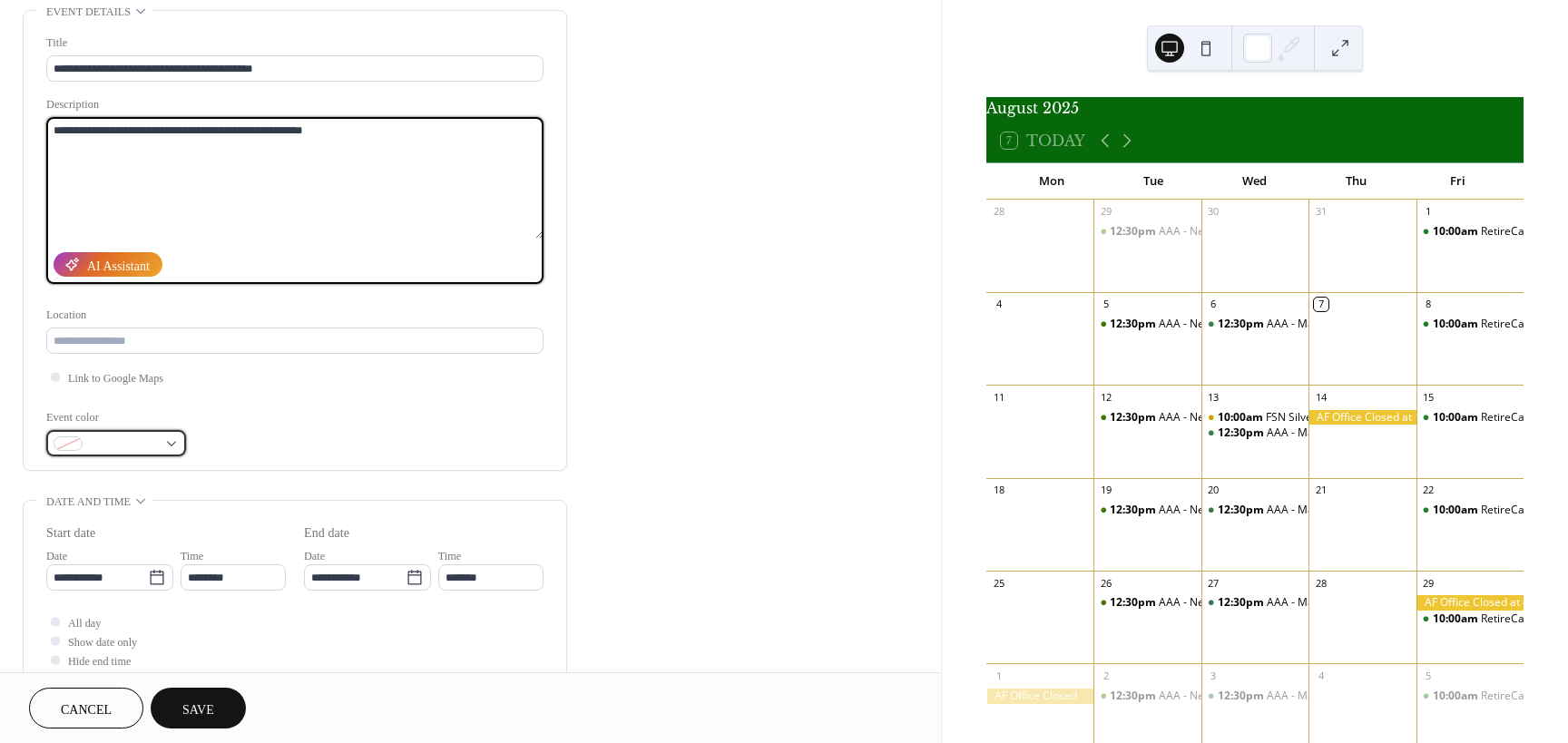click at bounding box center (116, 443) 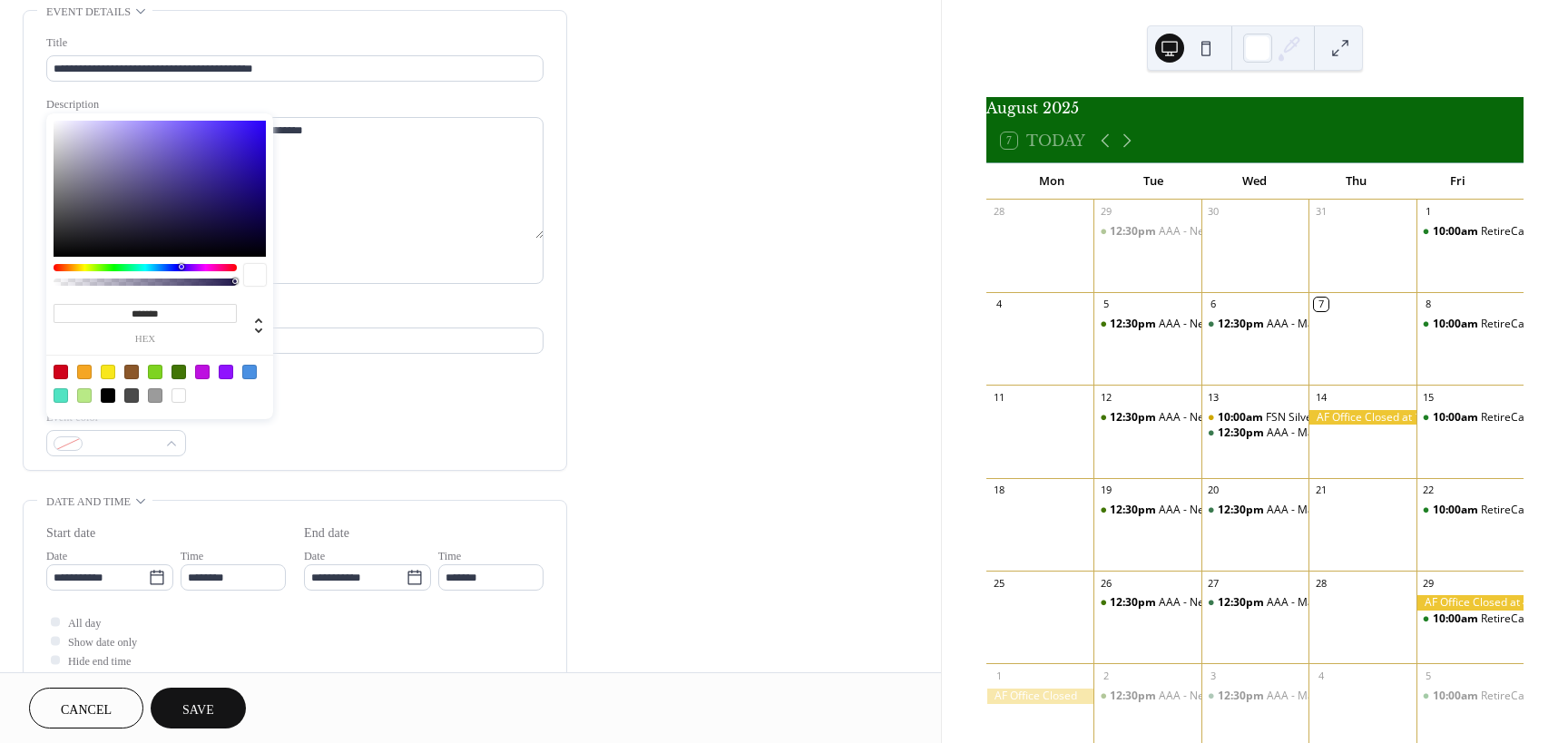 click at bounding box center (179, 372) 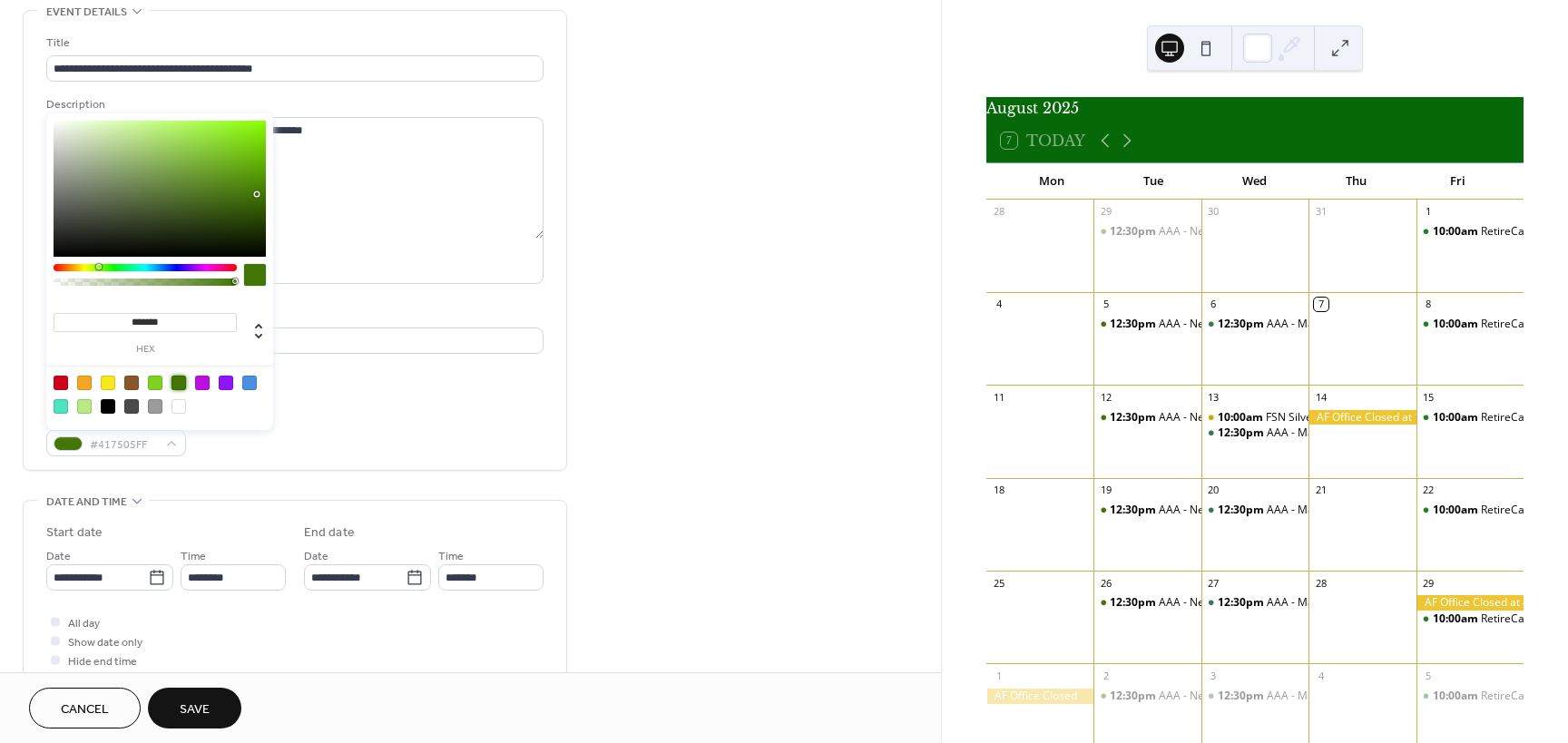 click on "Event color #417505FF" at bounding box center [295, 432] 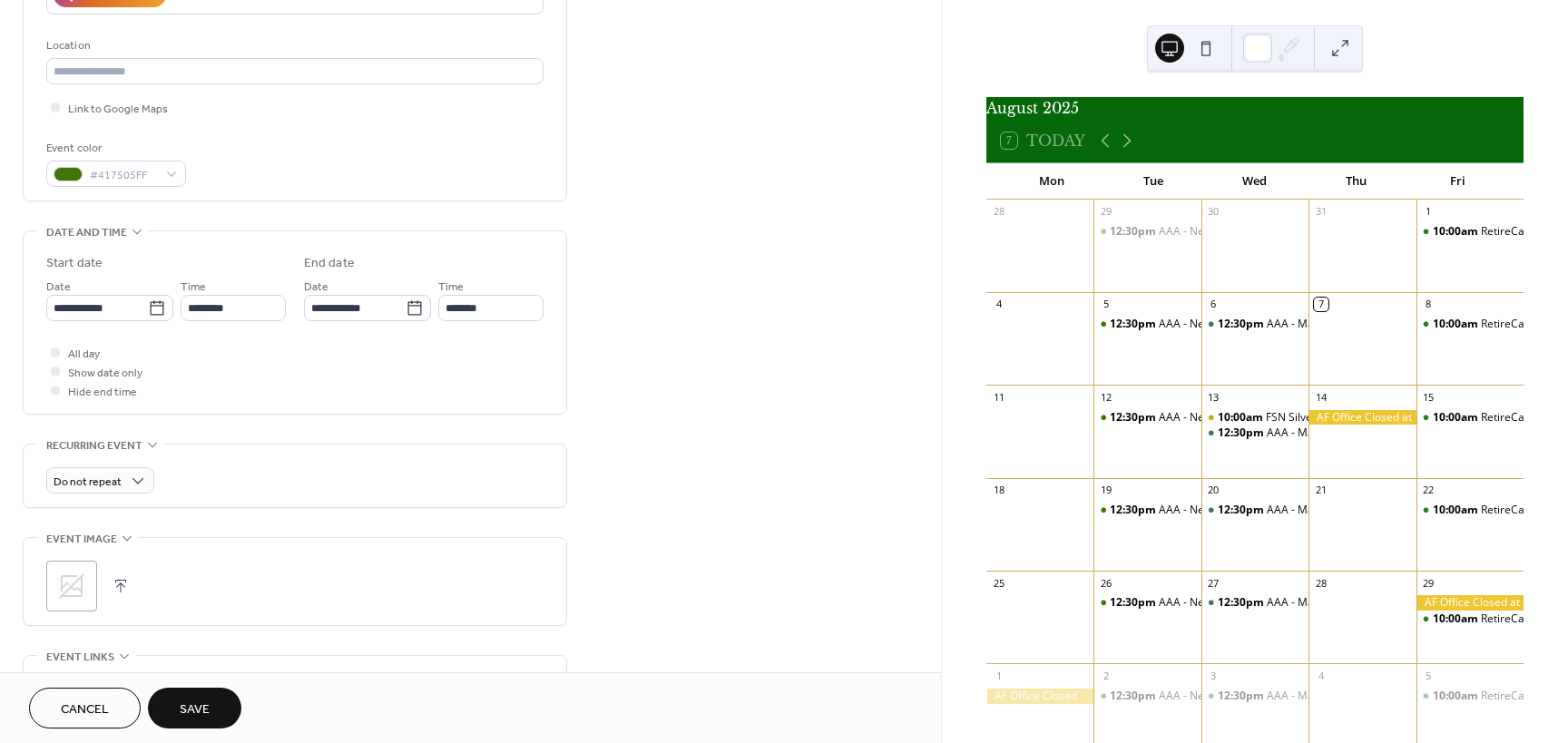 scroll, scrollTop: 363, scrollLeft: 0, axis: vertical 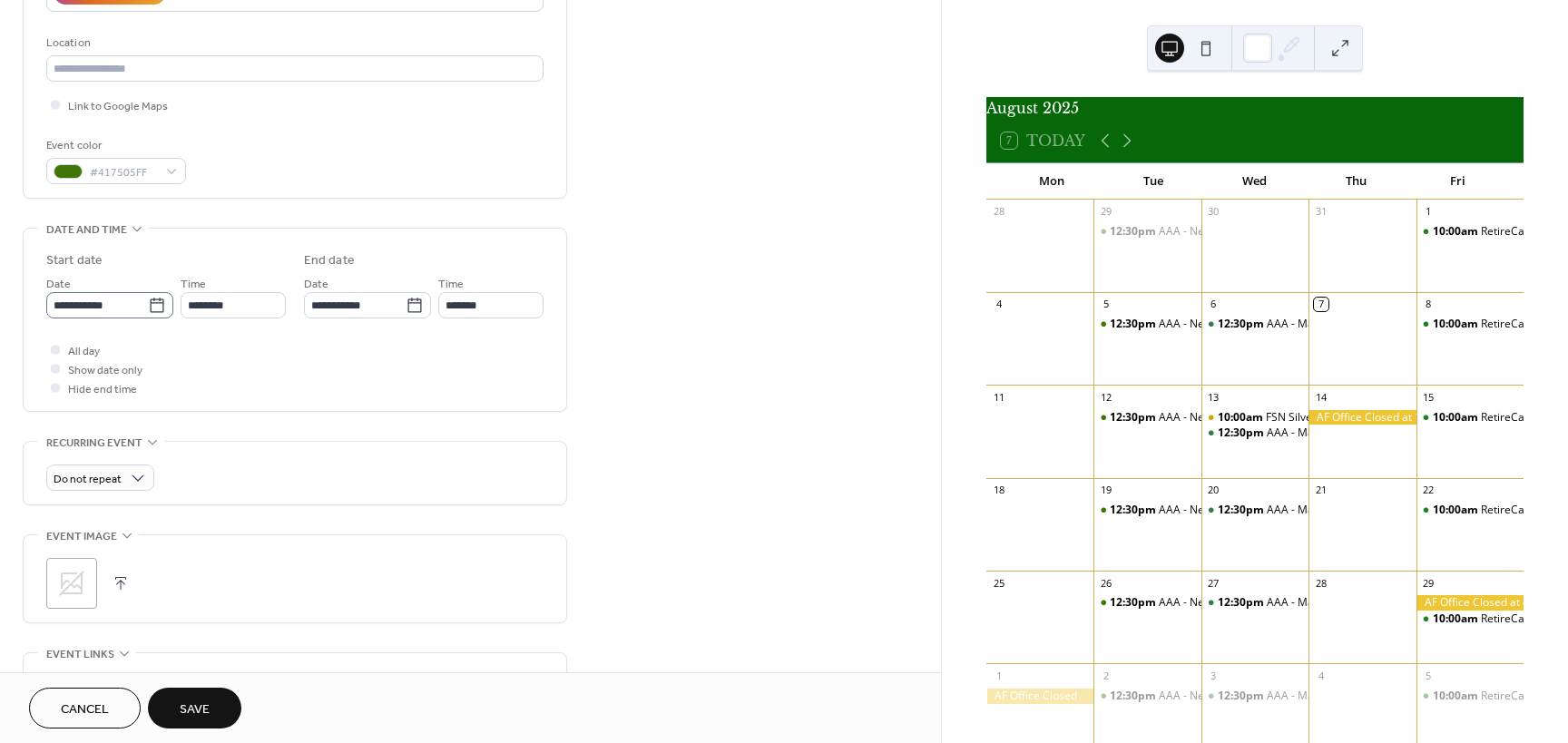 click 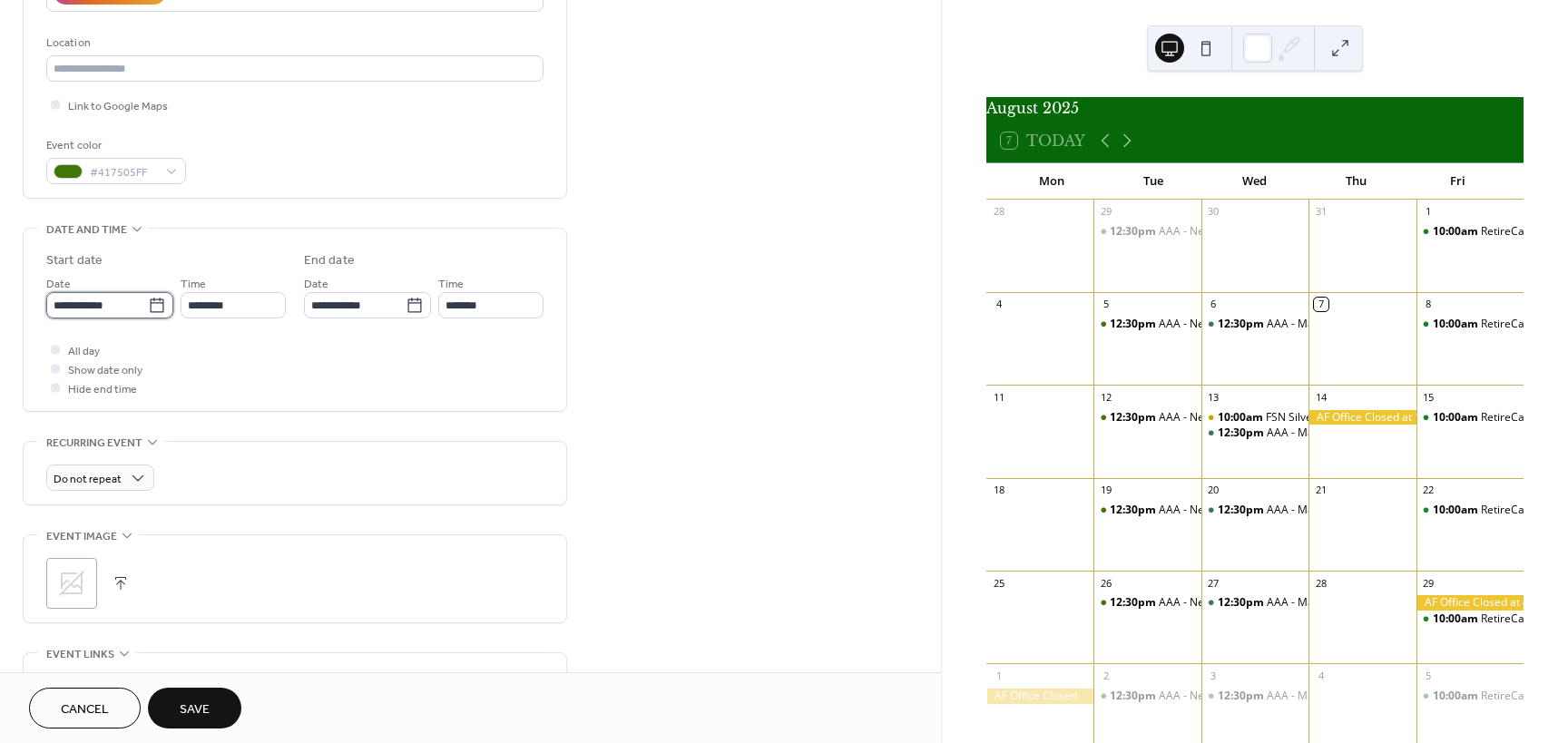 click on "**********" at bounding box center [97, 305] 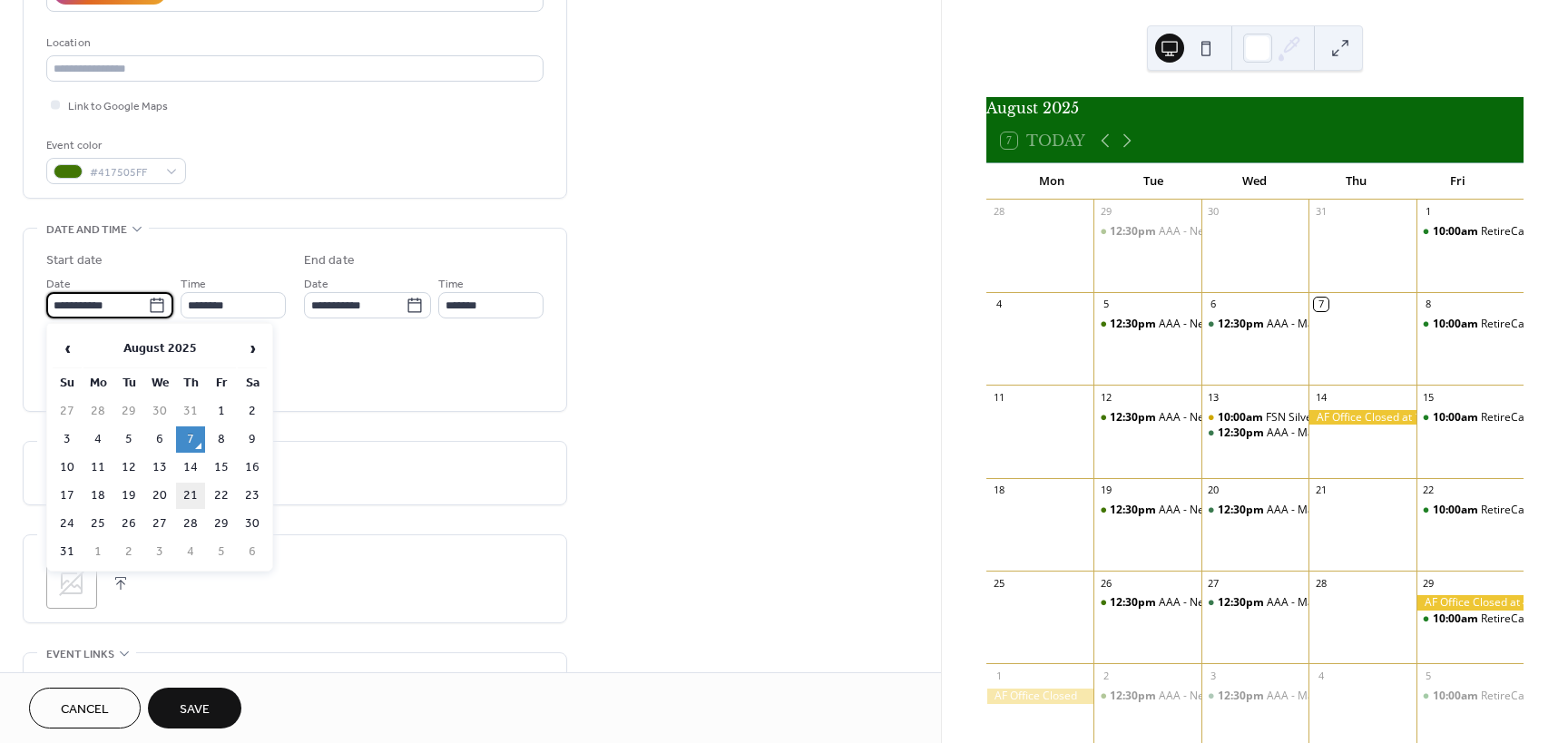 click on "21" at bounding box center (191, 495) 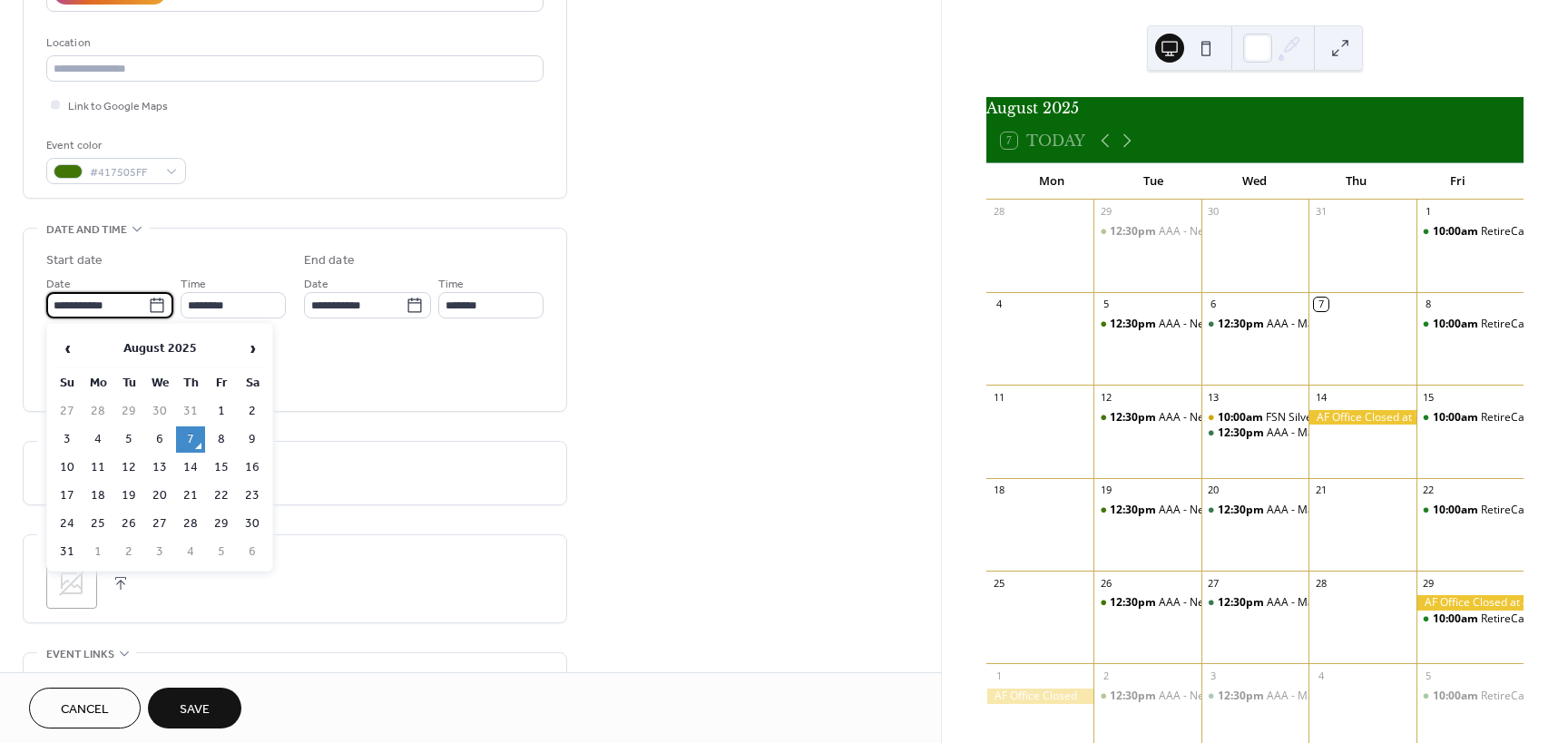 type on "**********" 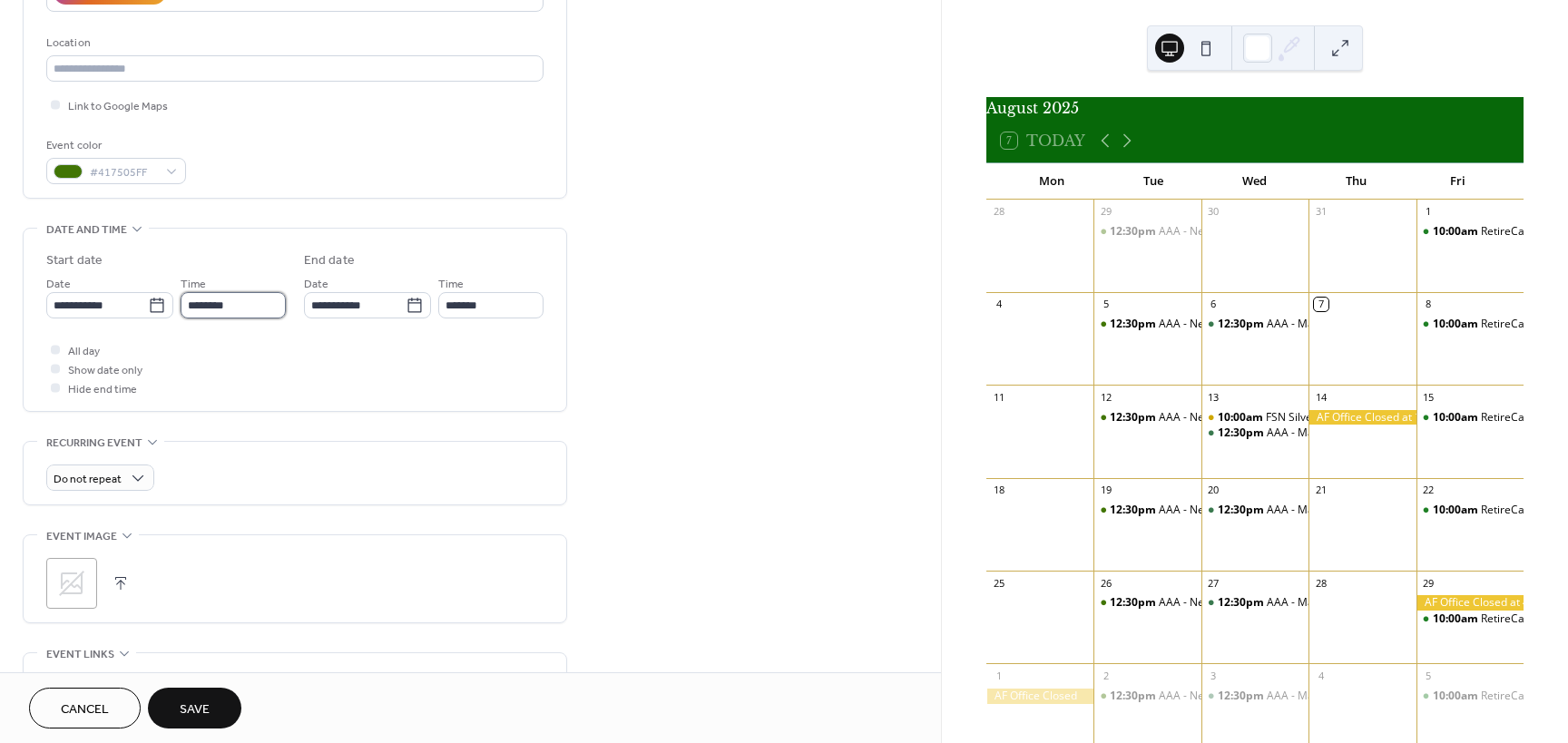 click on "********" at bounding box center (233, 305) 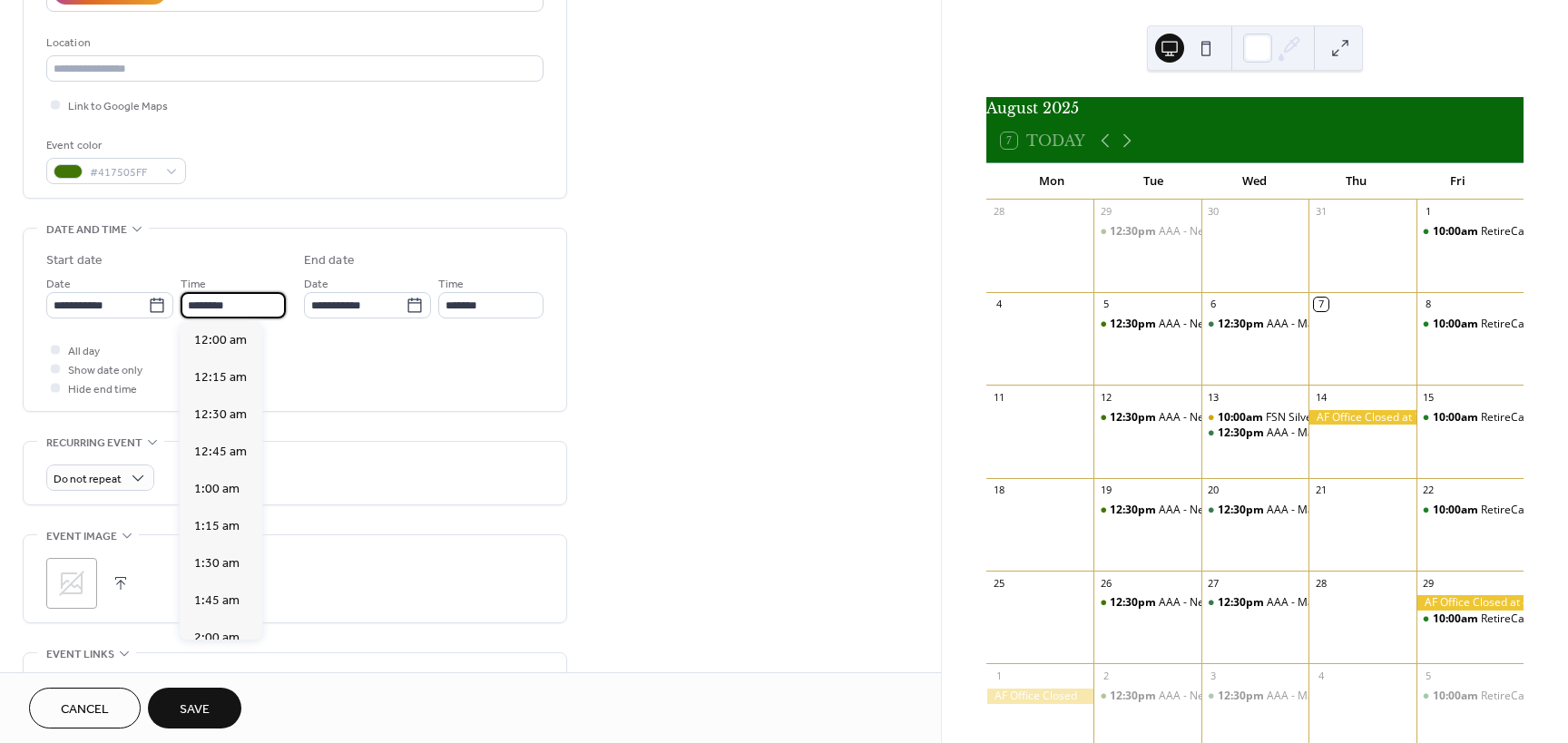 scroll, scrollTop: 1785, scrollLeft: 0, axis: vertical 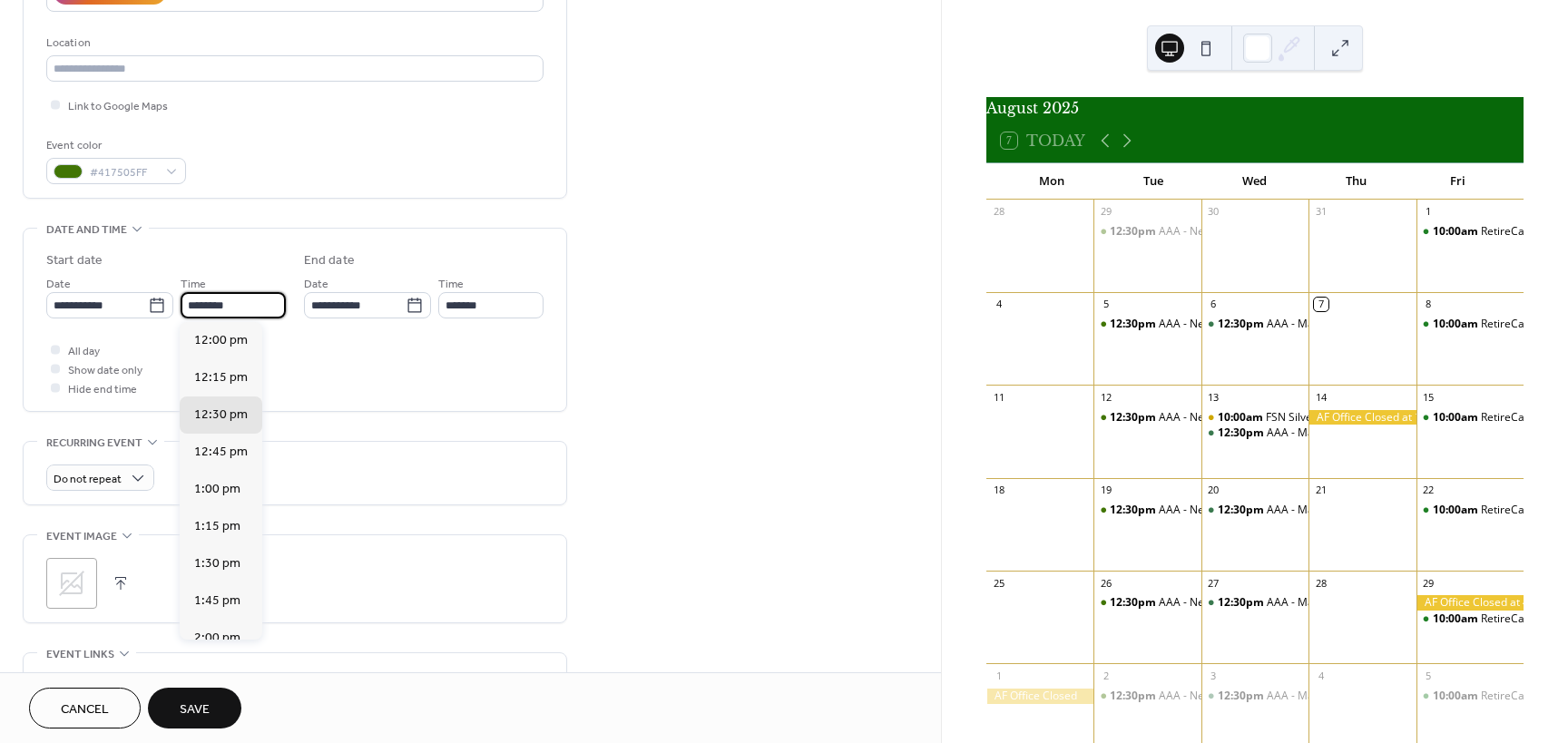 type on "********" 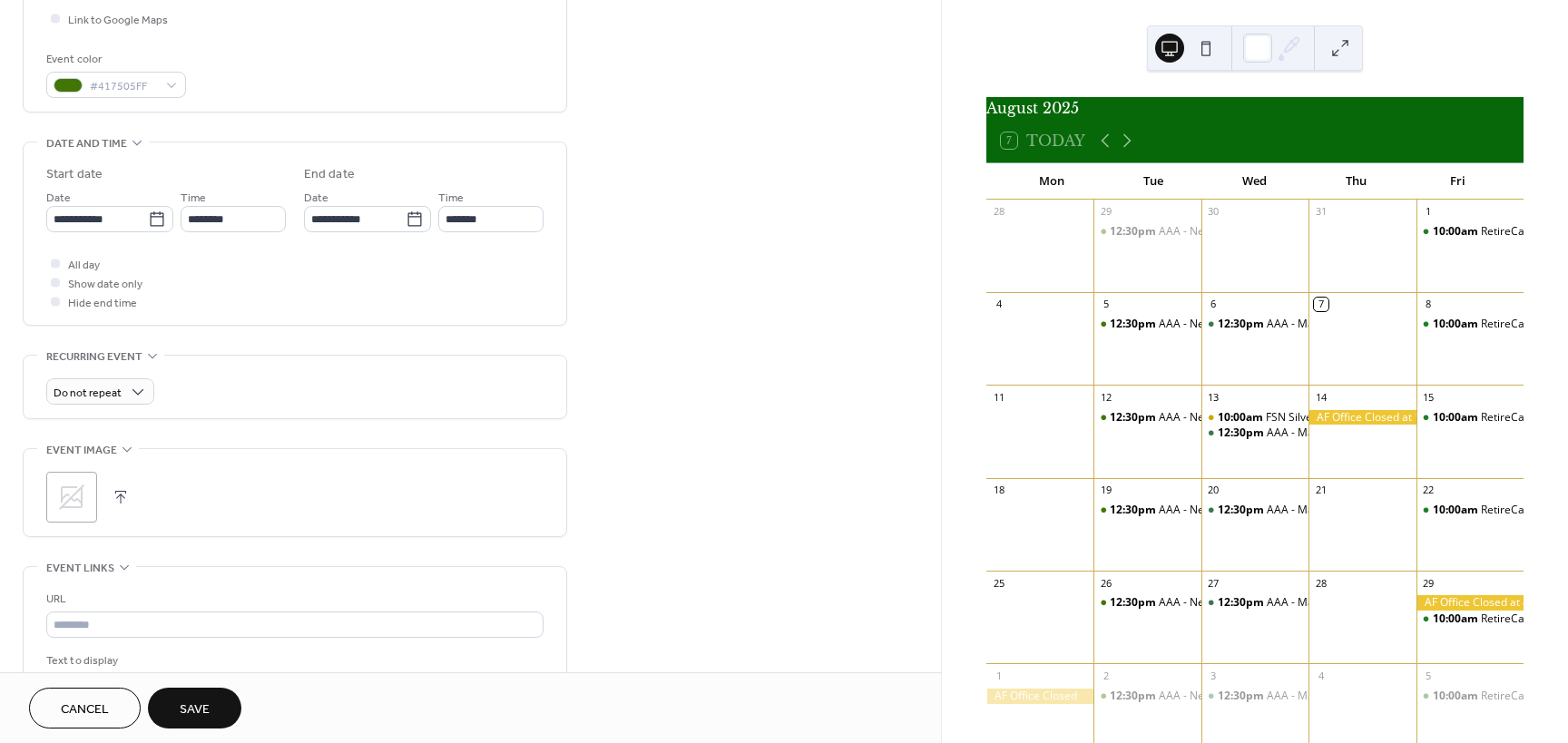 scroll, scrollTop: 454, scrollLeft: 0, axis: vertical 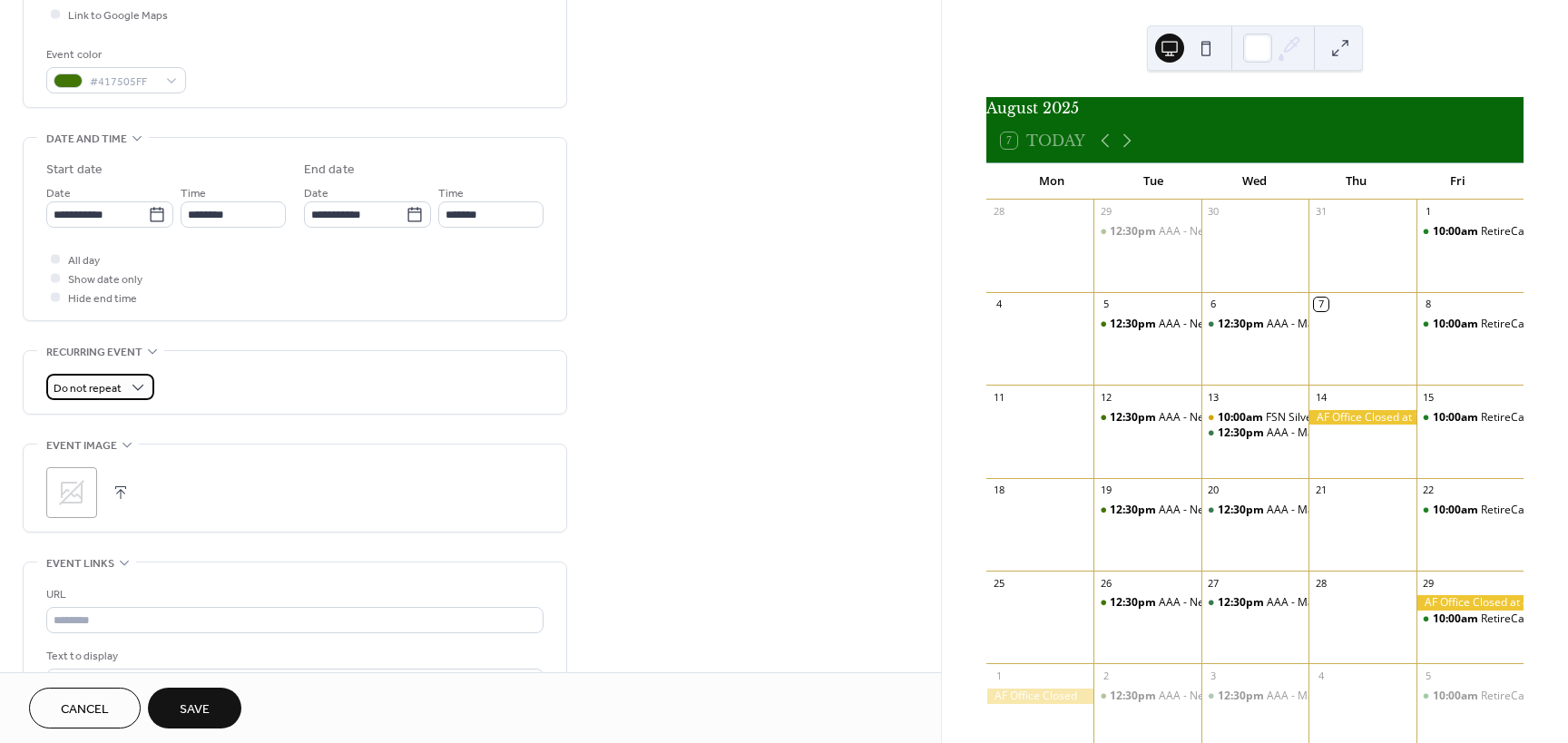 click on "Do not repeat" at bounding box center [100, 386] 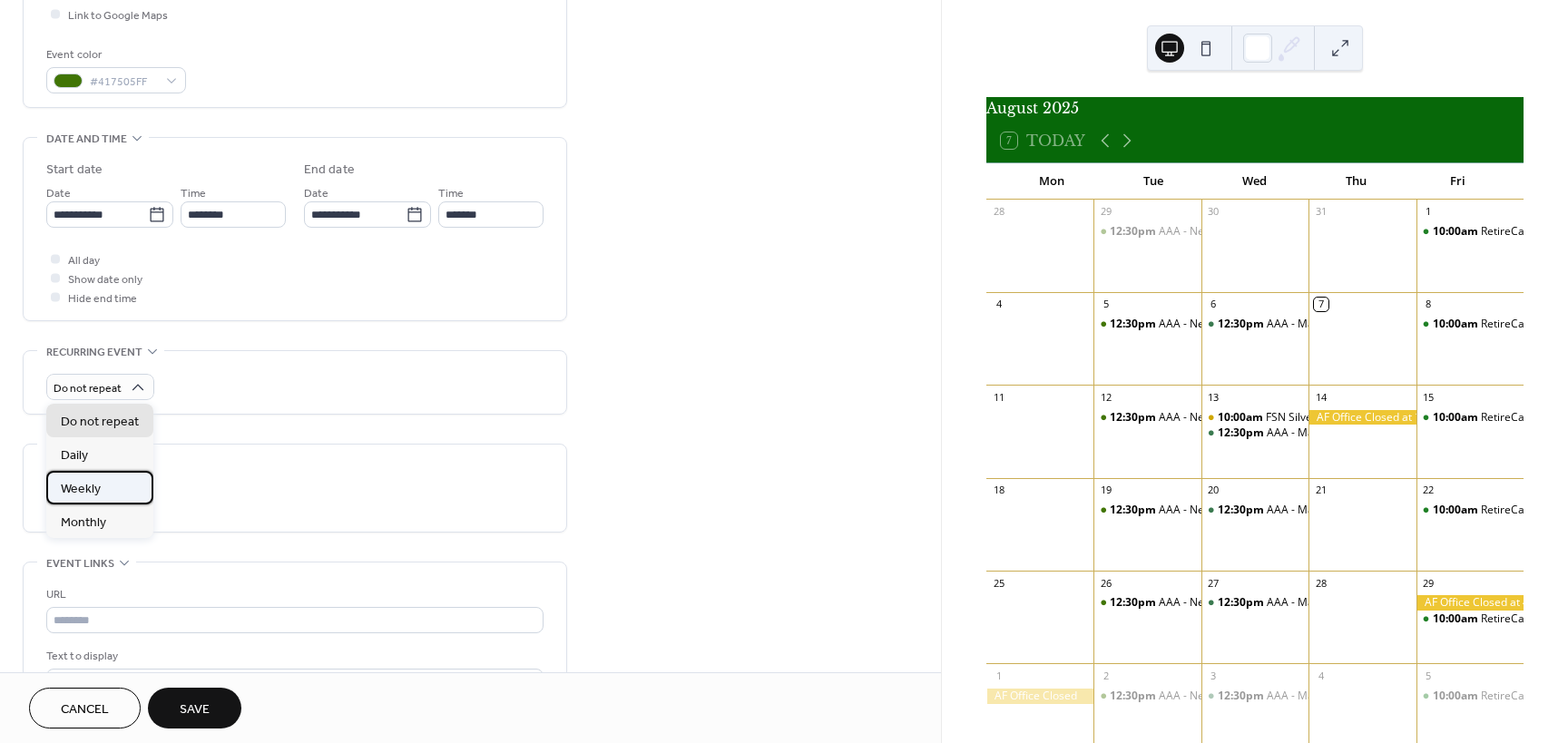 click on "Weekly" at bounding box center (81, 489) 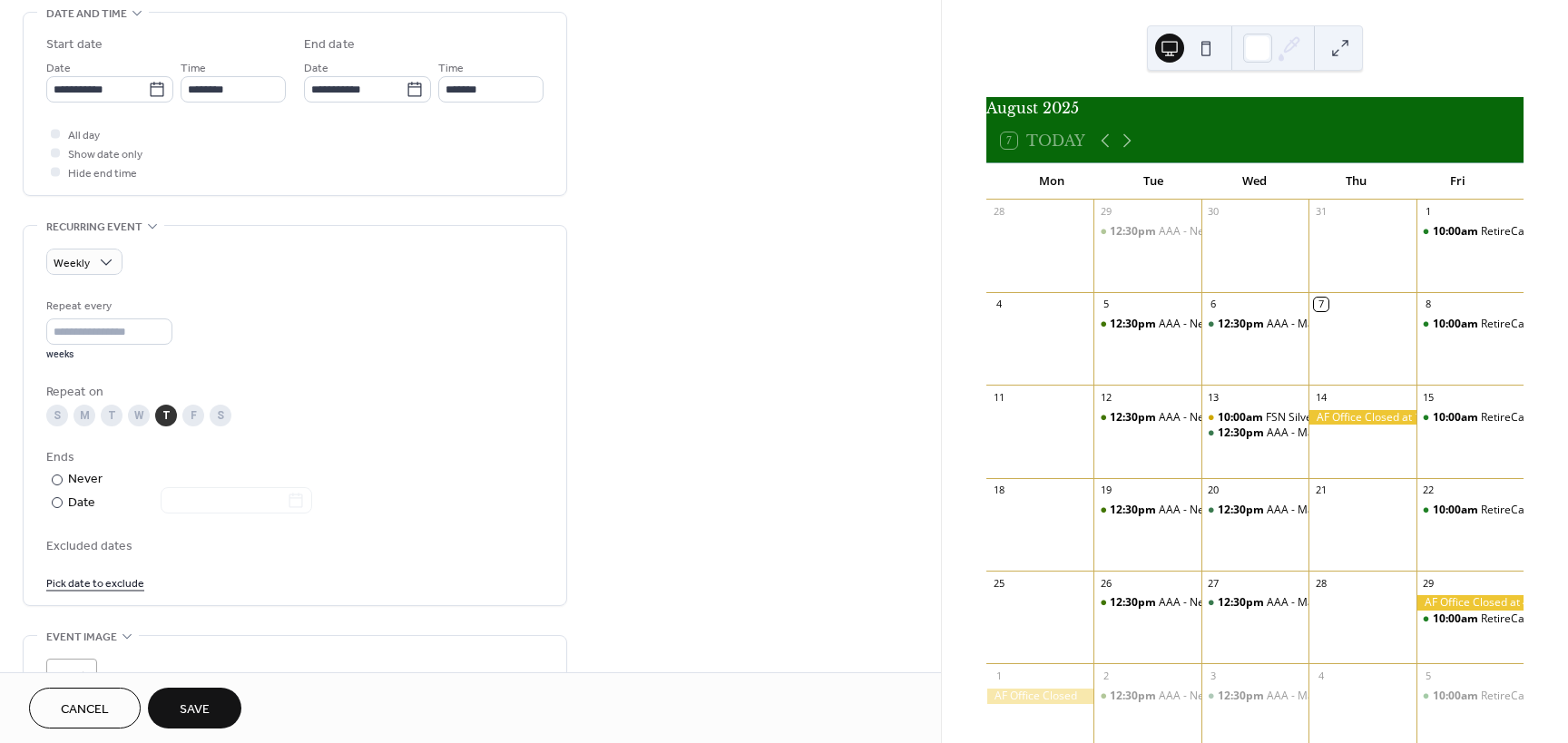 scroll, scrollTop: 635, scrollLeft: 0, axis: vertical 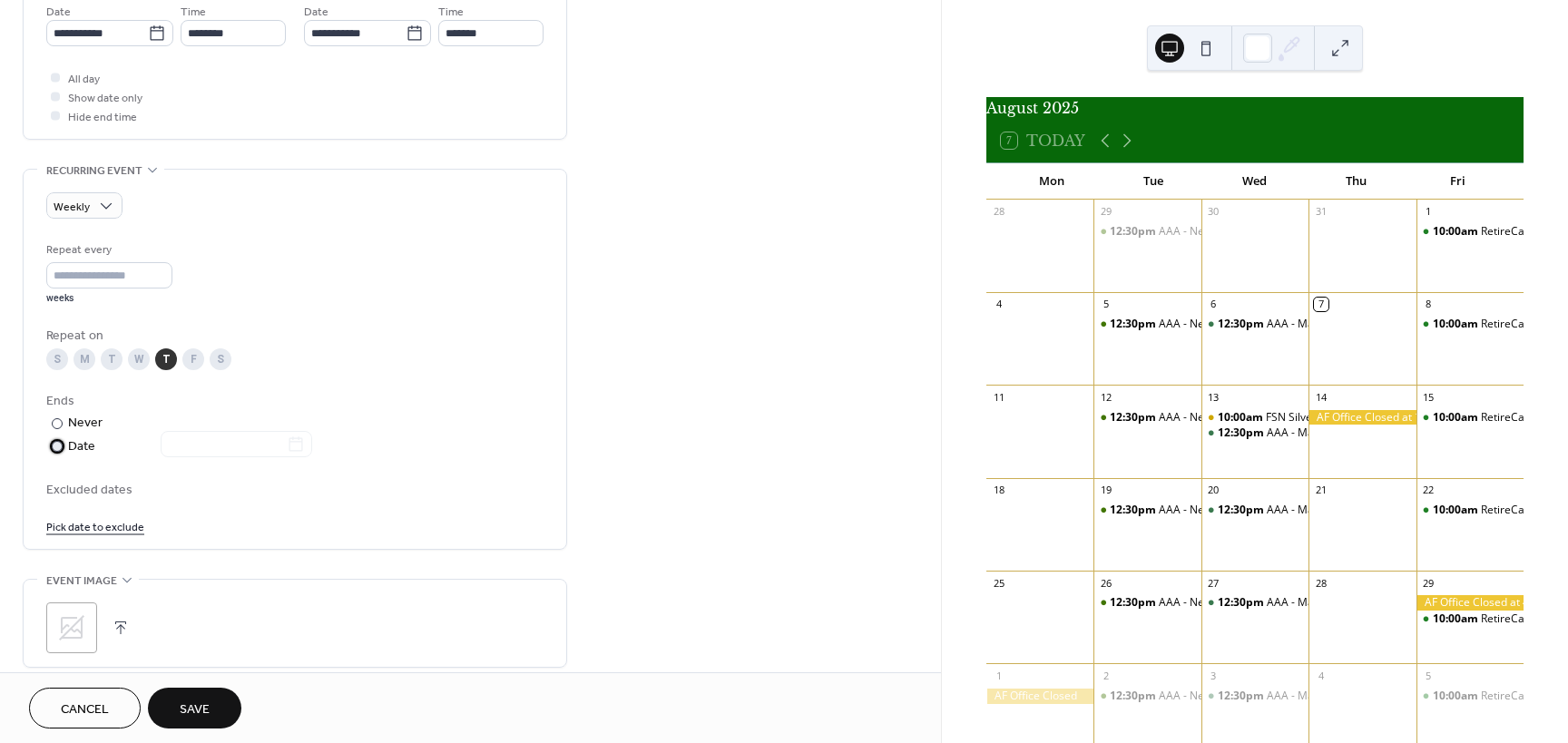 click on "Date" at bounding box center [190, 446] 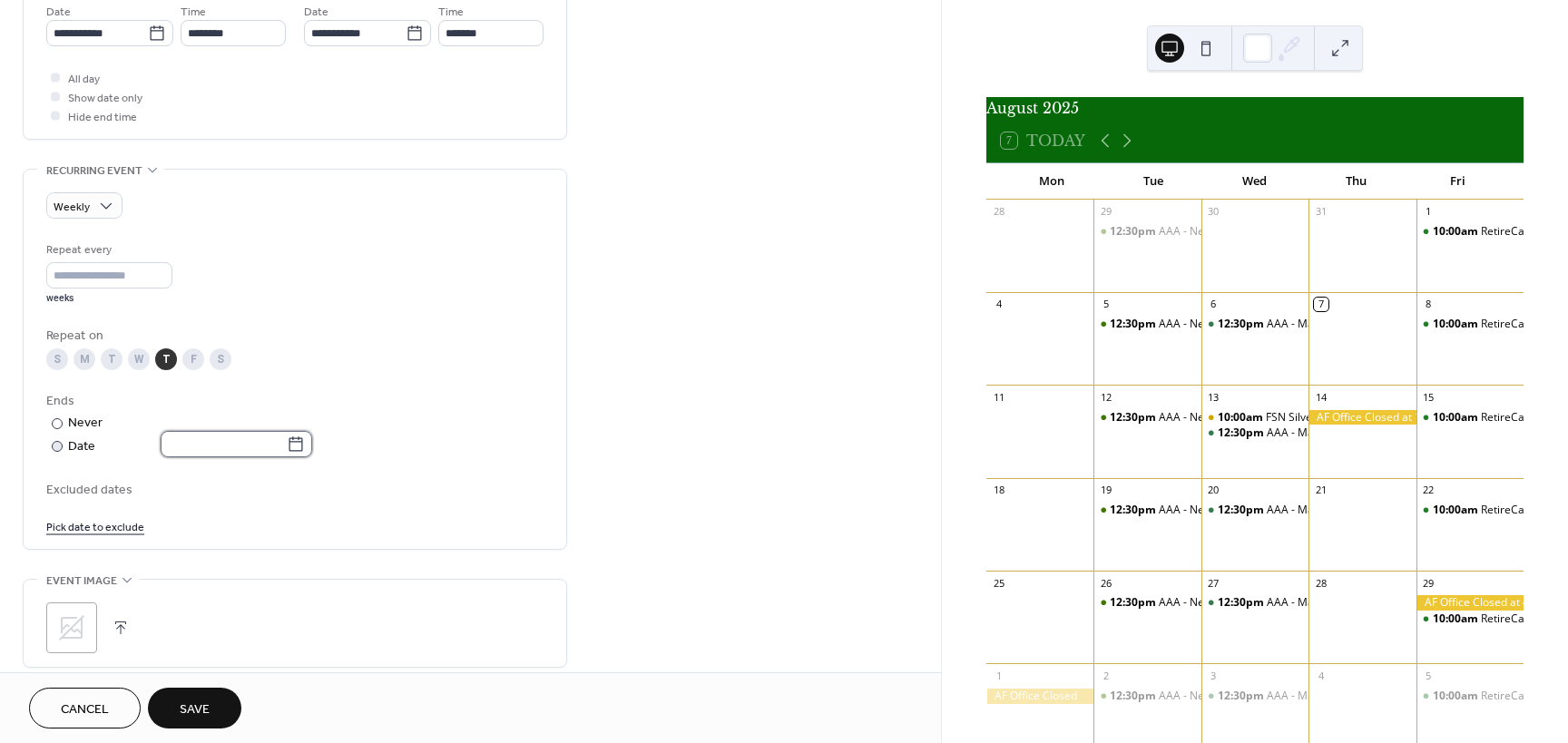 click at bounding box center (223, 444) 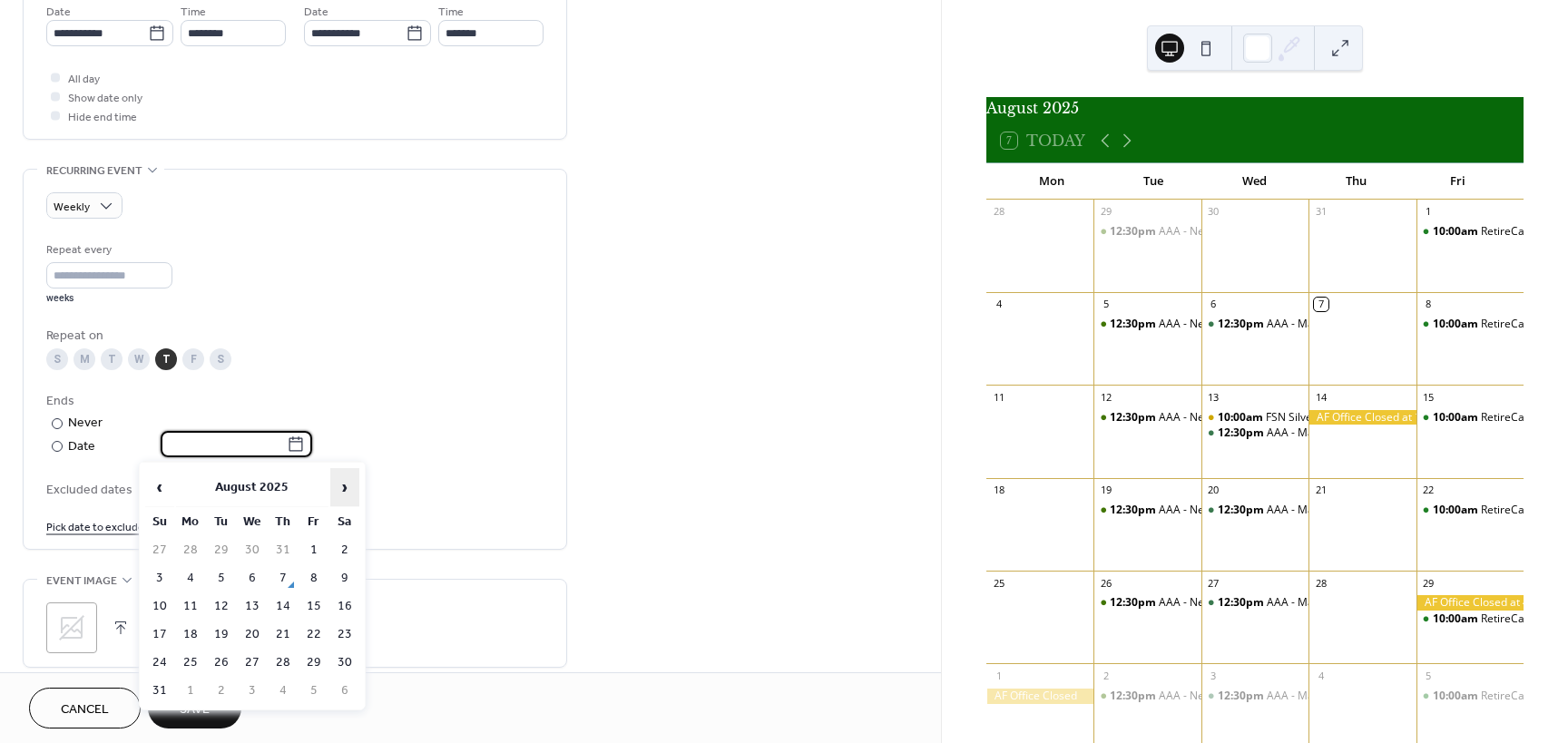 click on "›" at bounding box center [345, 487] 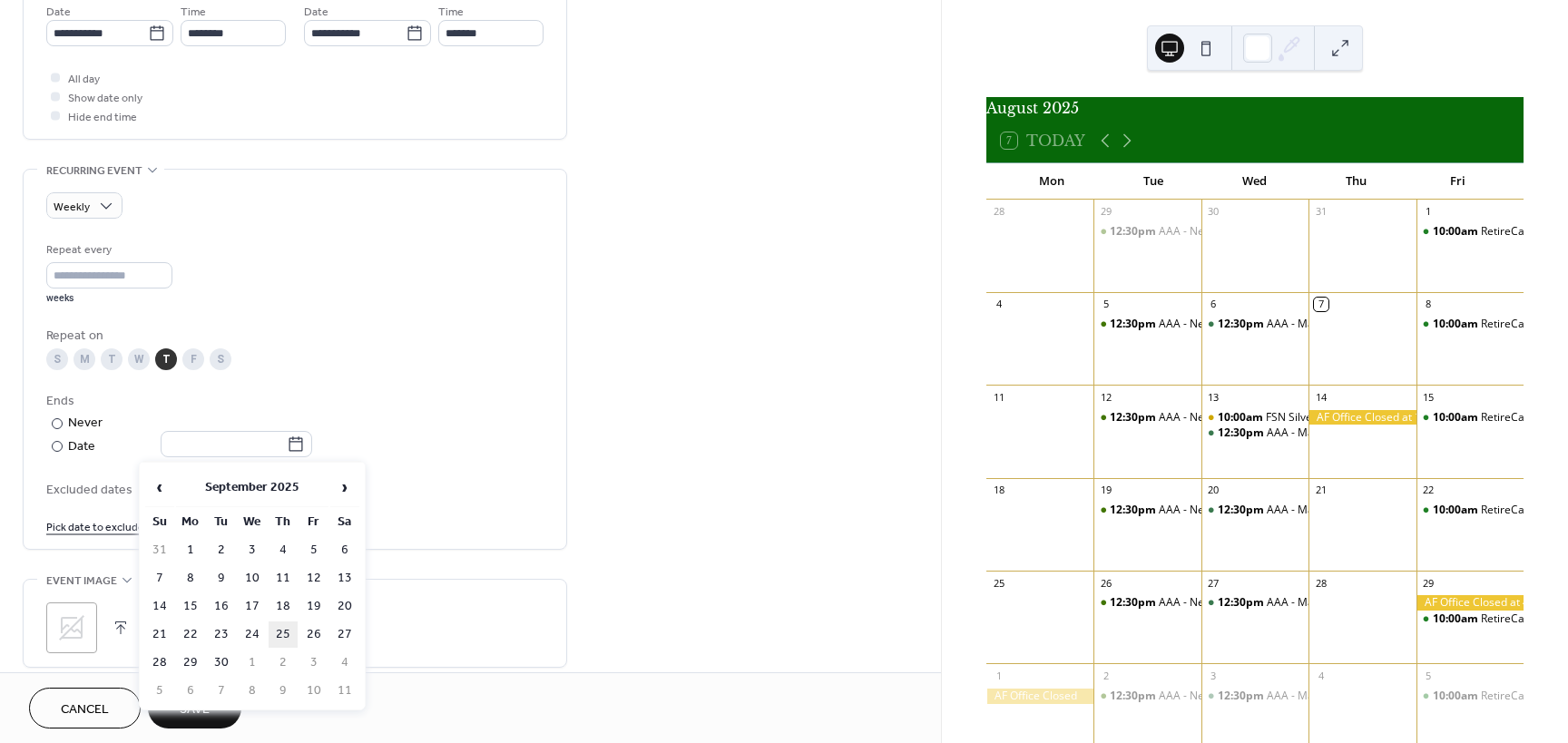 click on "25" at bounding box center (283, 634) 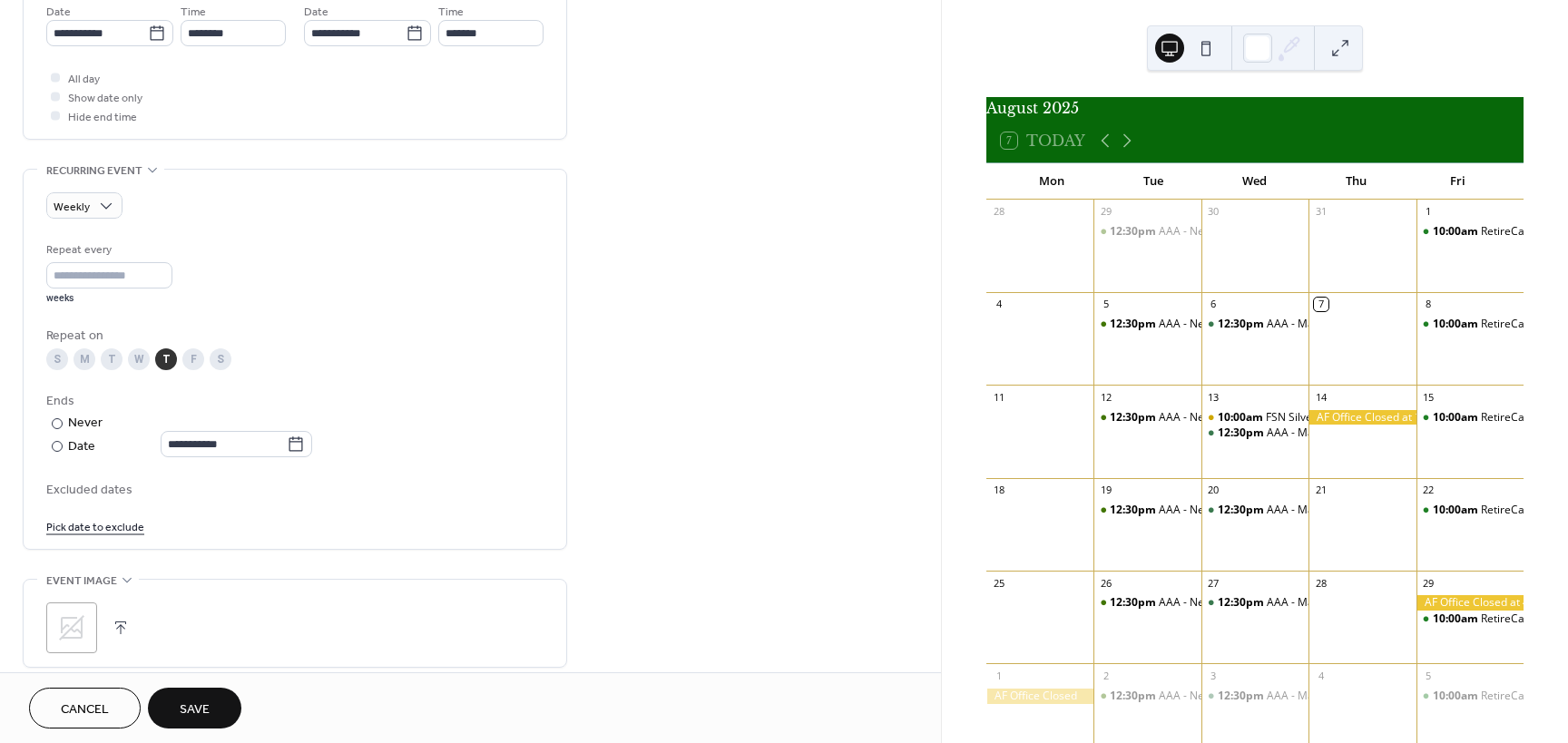 click on "**********" at bounding box center [295, 425] 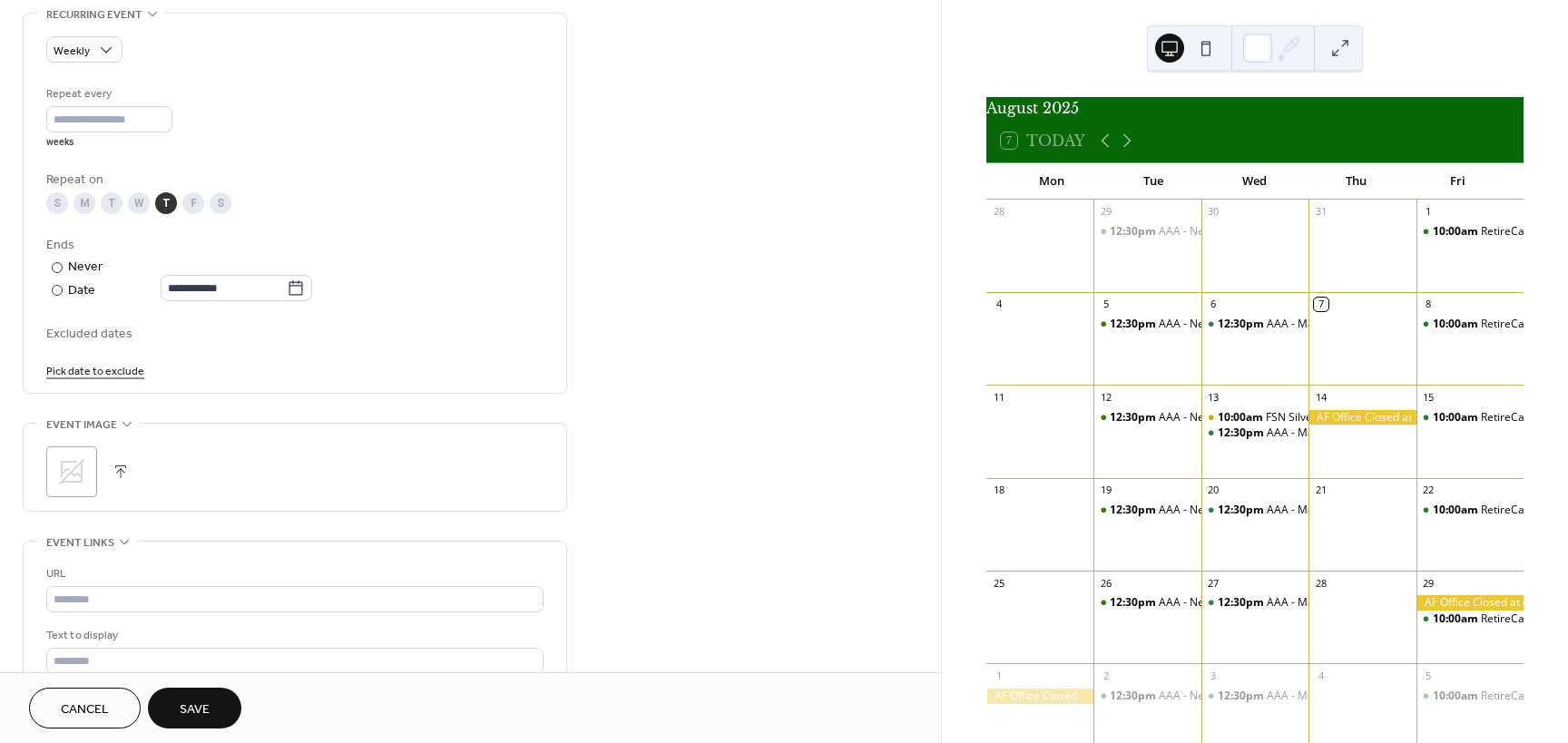 scroll, scrollTop: 816, scrollLeft: 0, axis: vertical 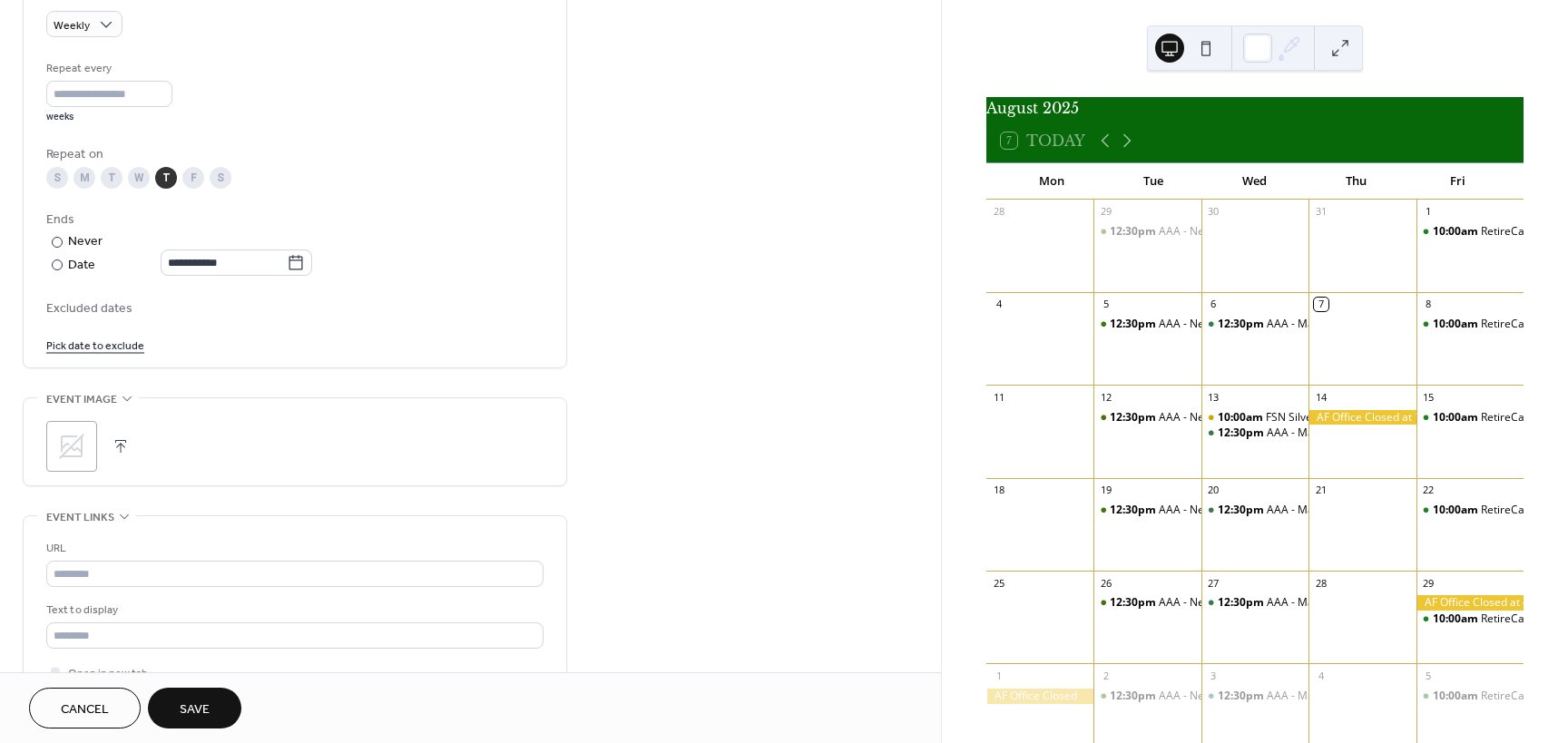click 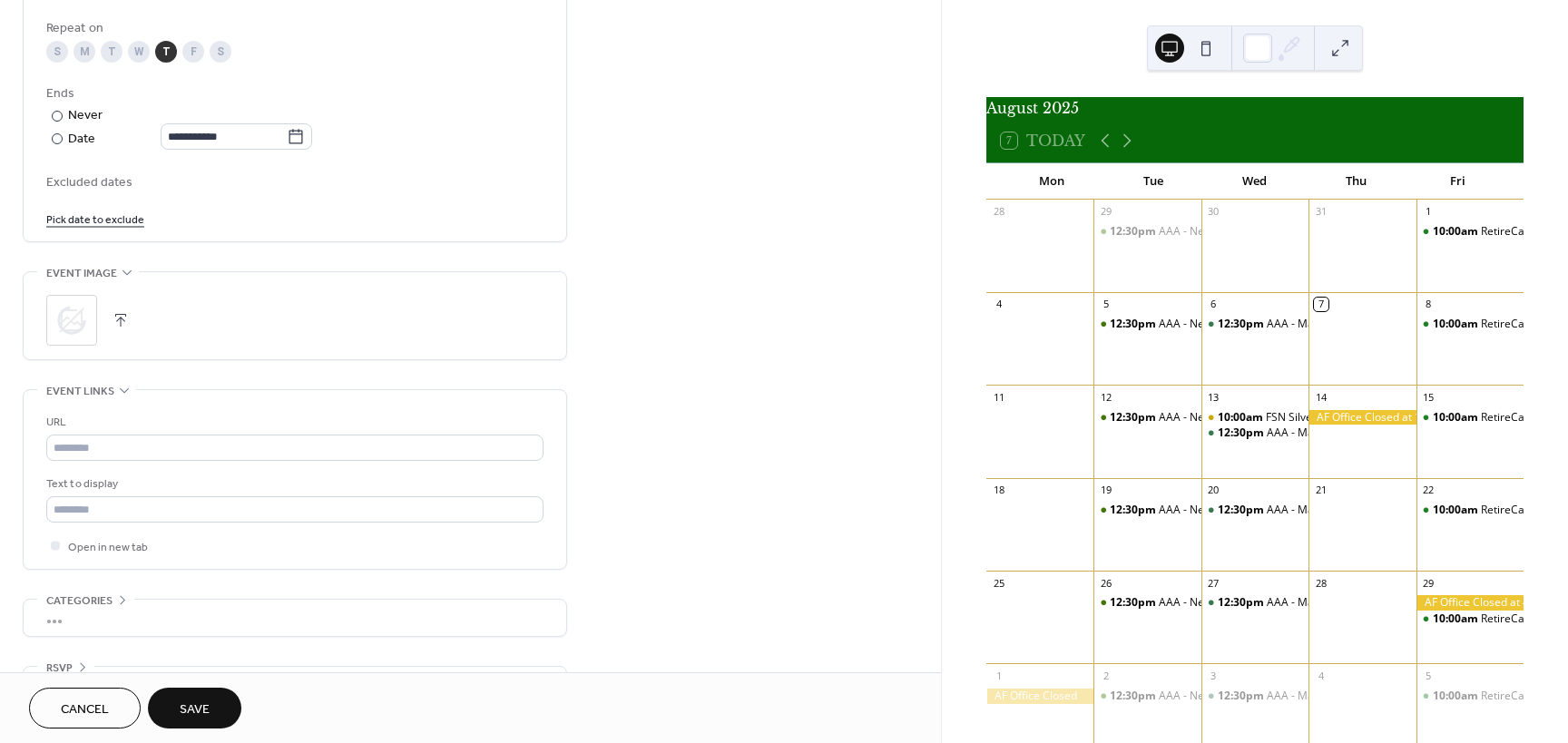 scroll, scrollTop: 992, scrollLeft: 0, axis: vertical 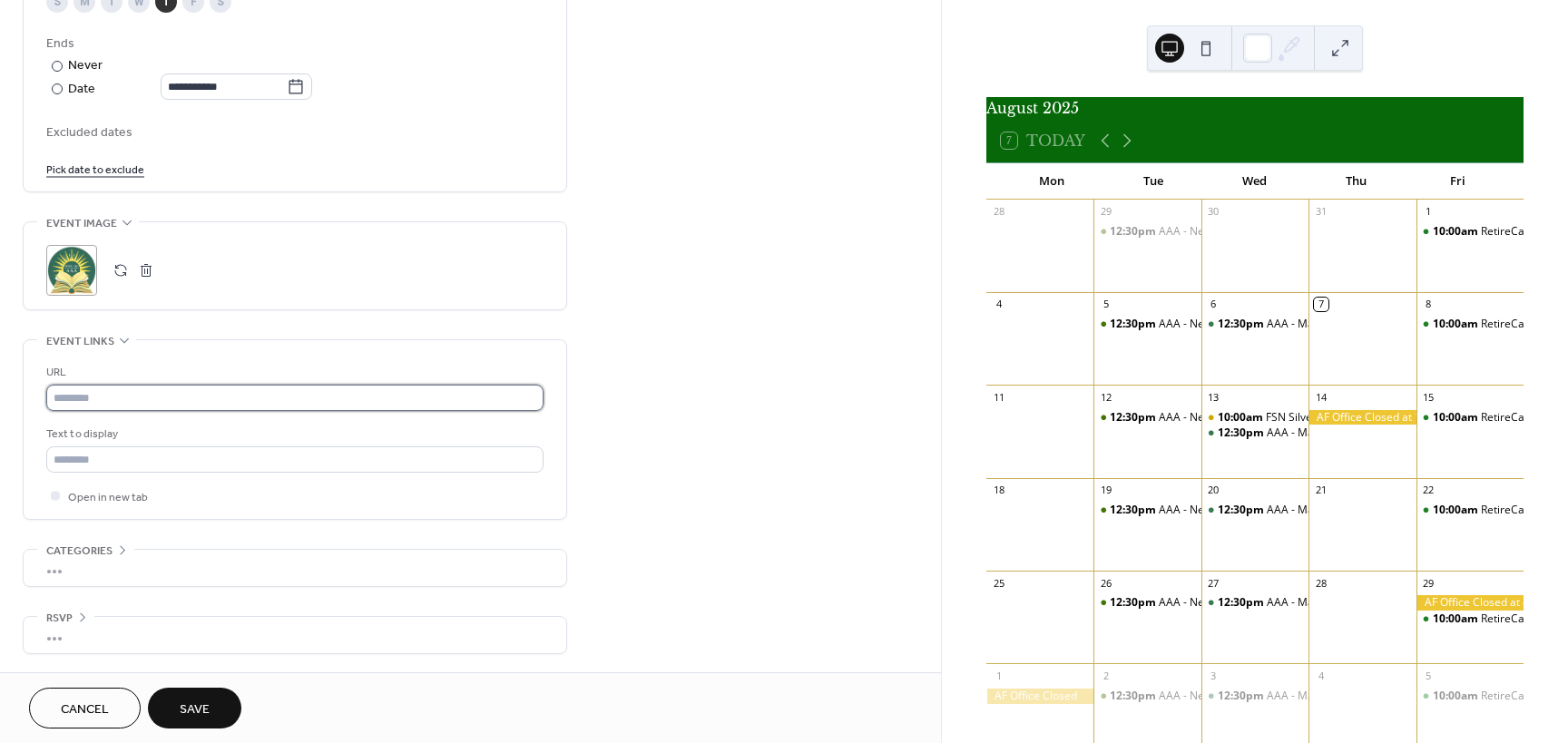 click at bounding box center (295, 397) 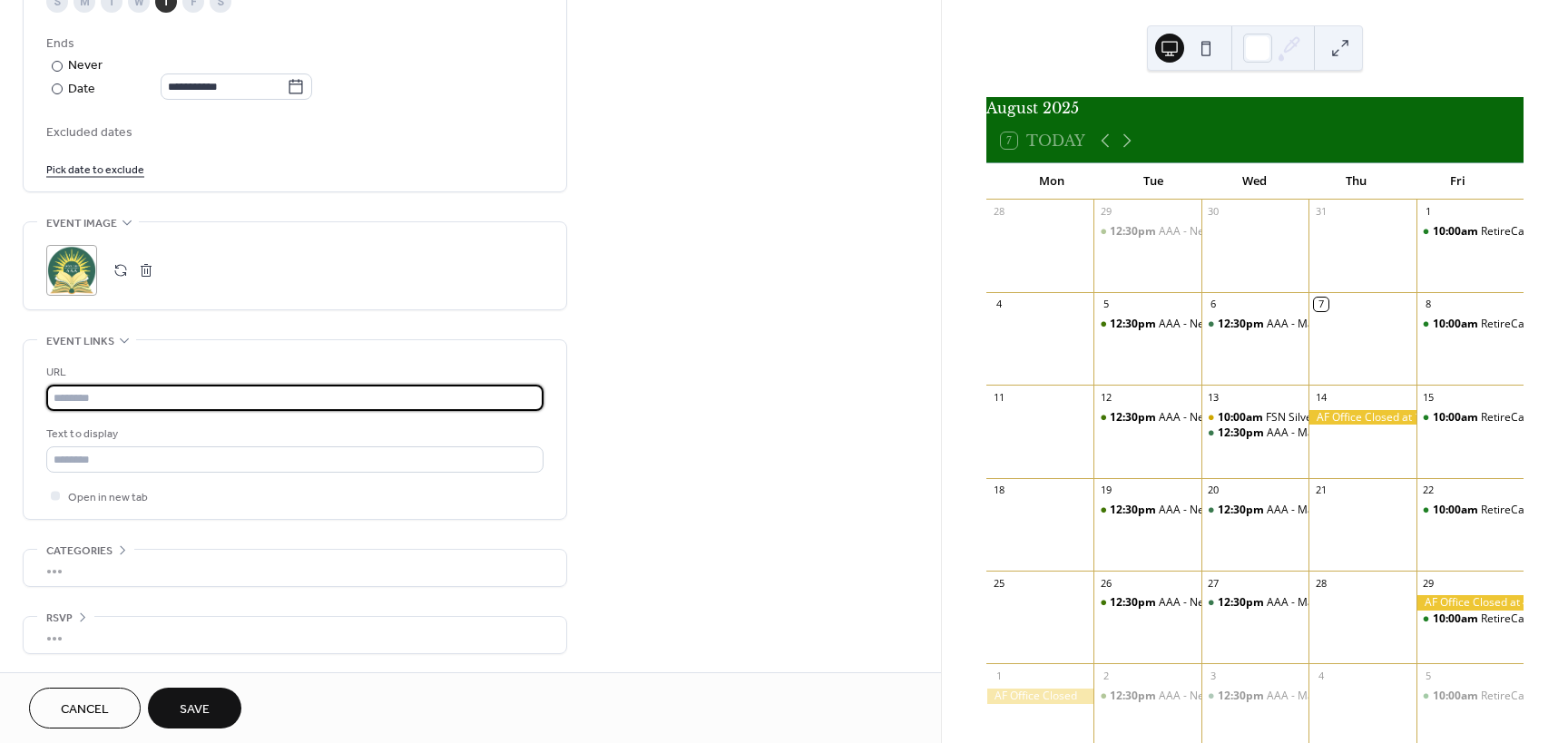 paste on "**********" 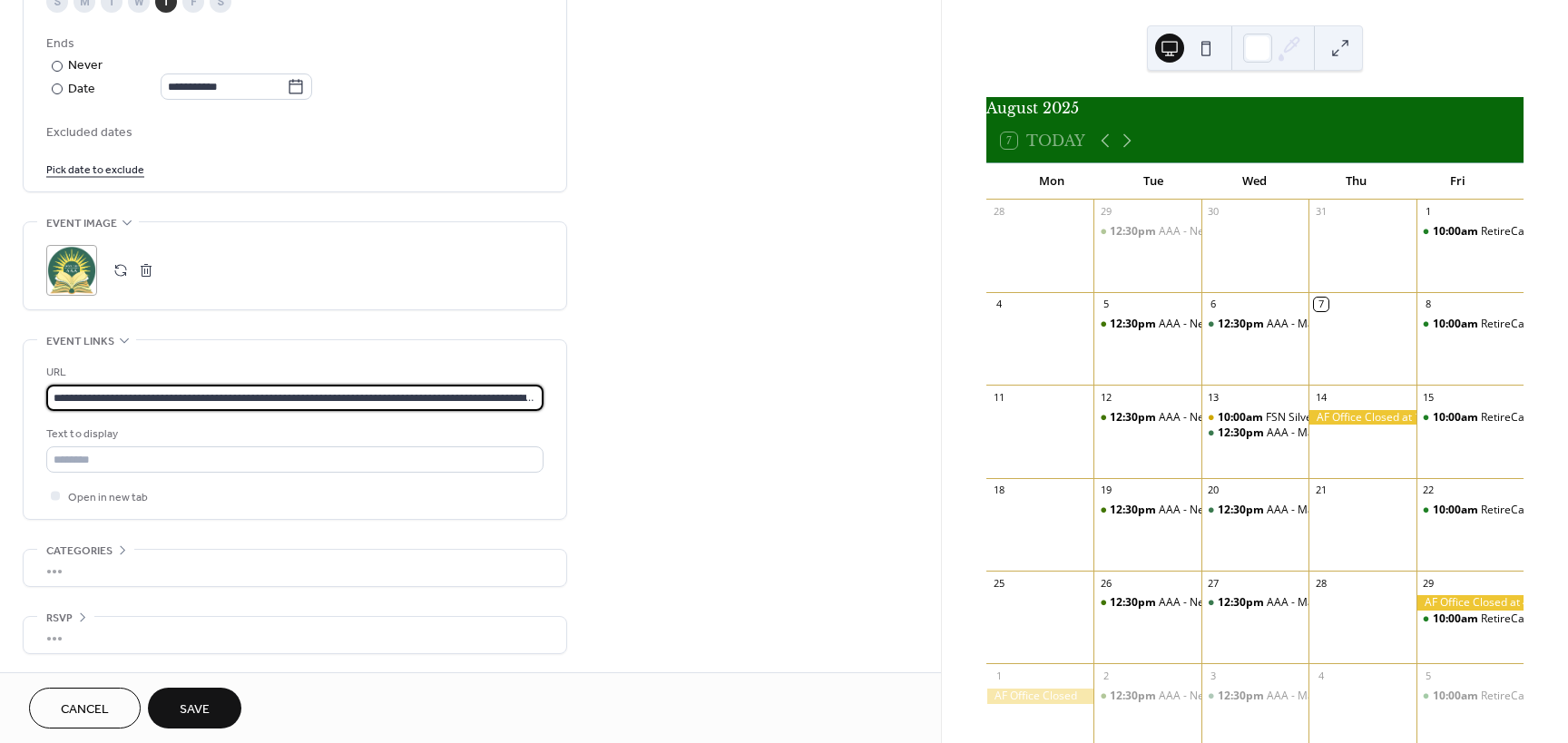 scroll, scrollTop: 0, scrollLeft: 1005, axis: horizontal 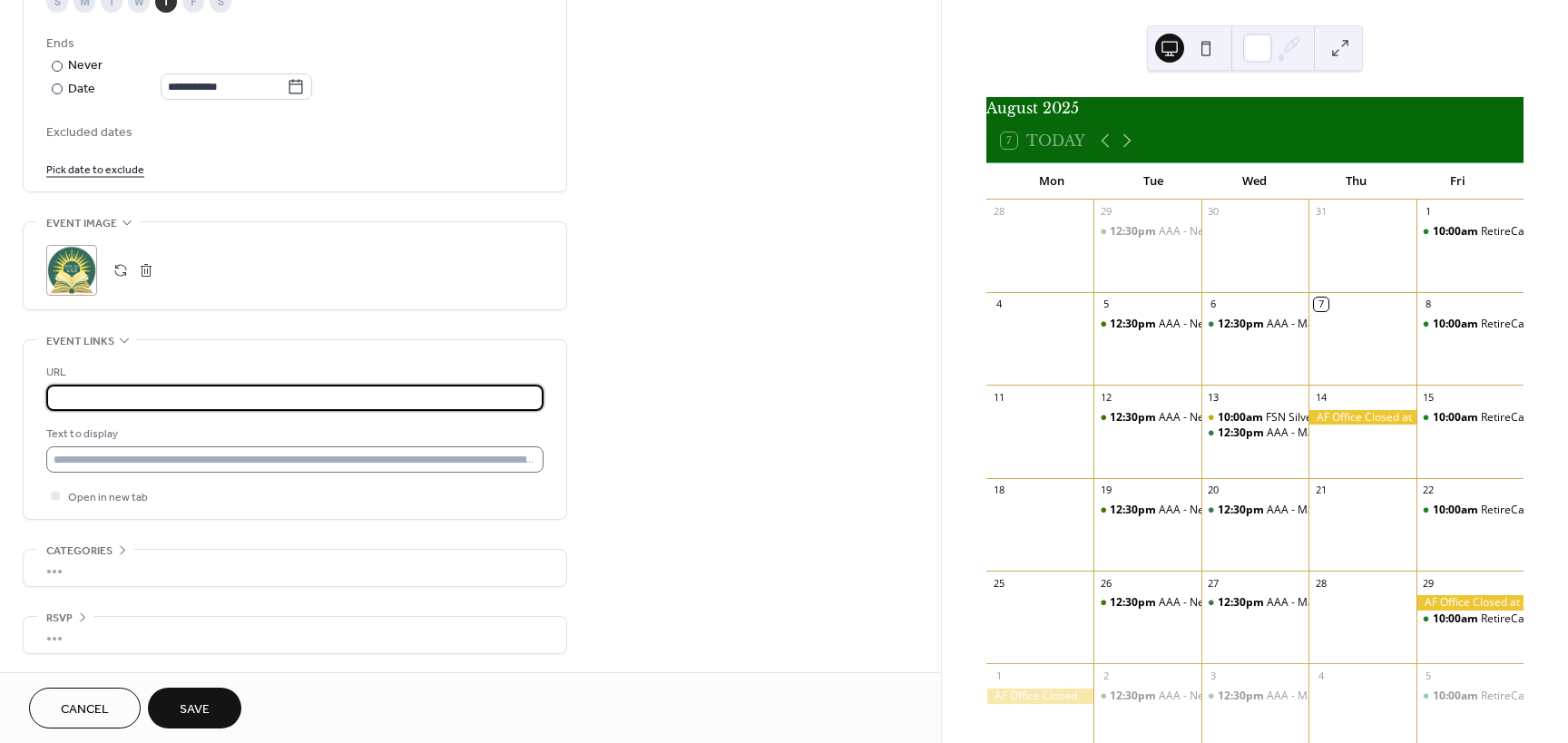type on "**********" 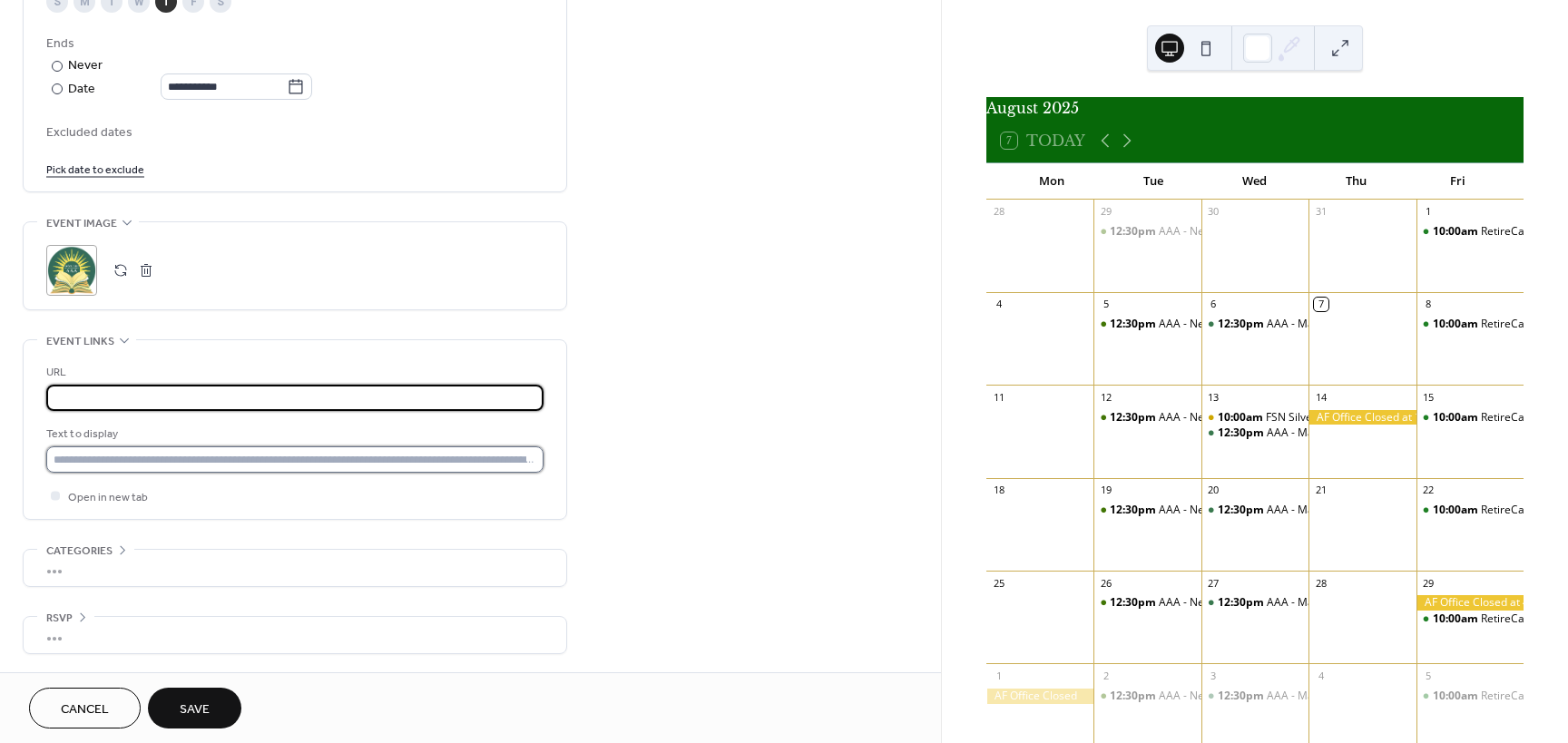 click at bounding box center (295, 459) 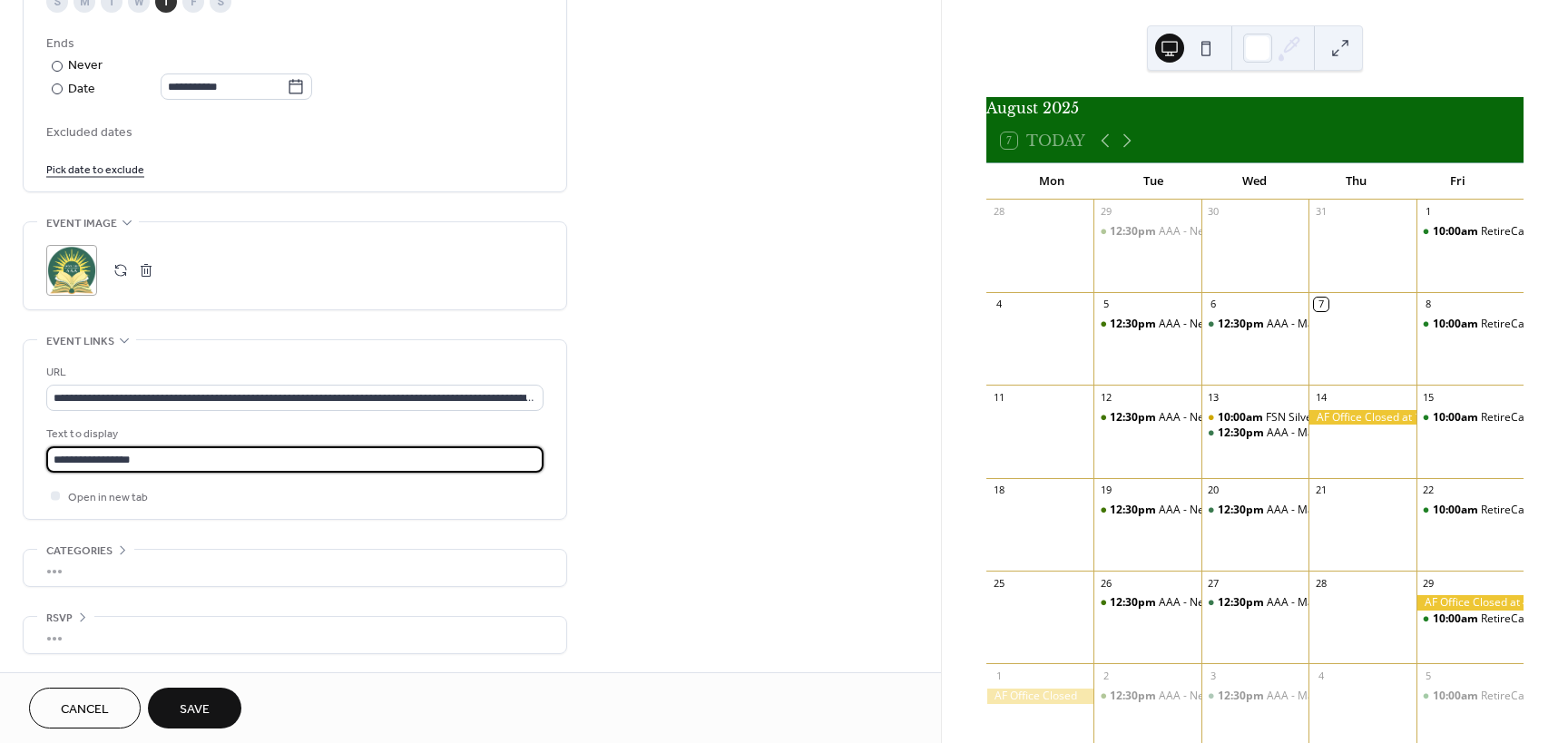 scroll, scrollTop: 1, scrollLeft: 0, axis: vertical 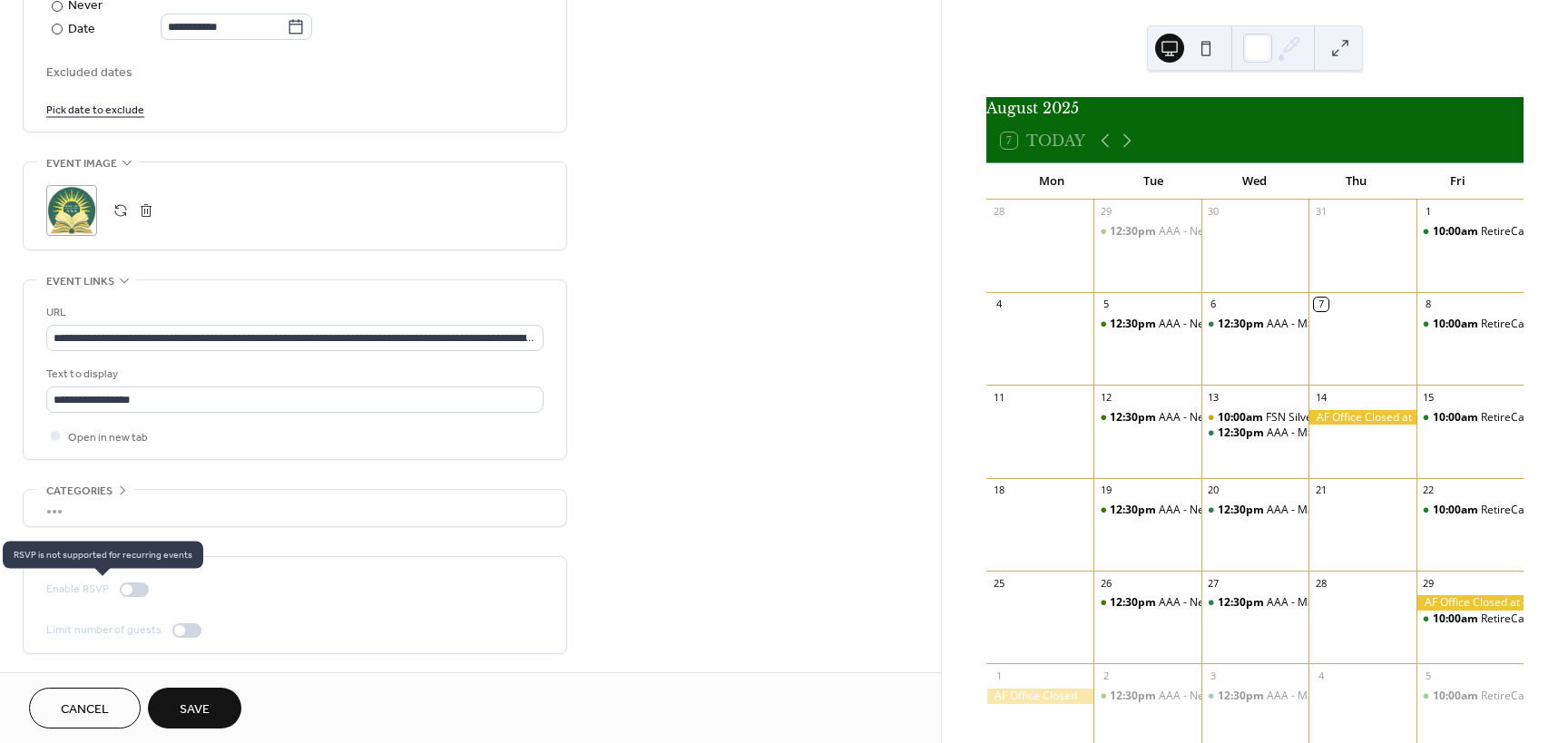 click at bounding box center [134, 590] 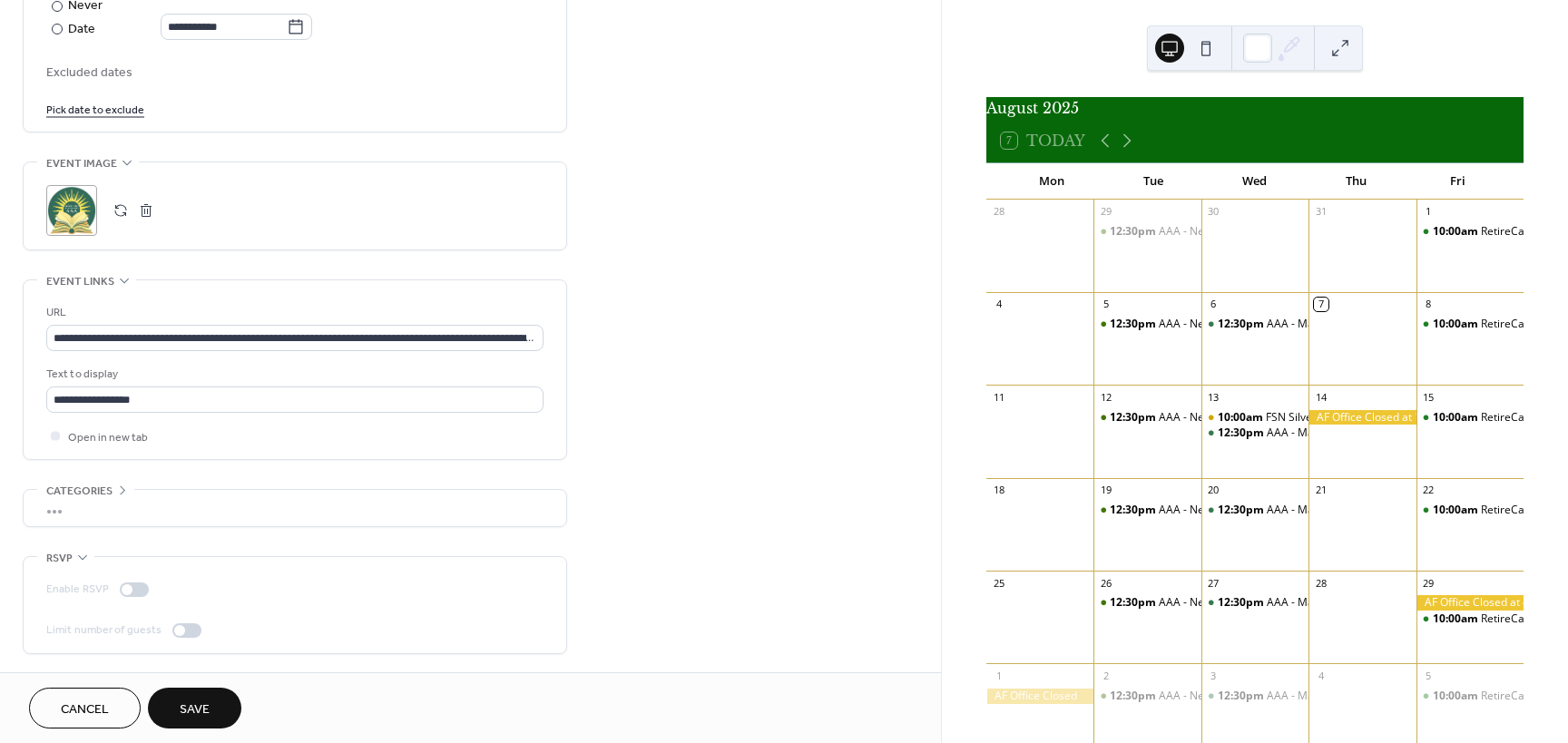 click on "Categories" at bounding box center [79, 491] 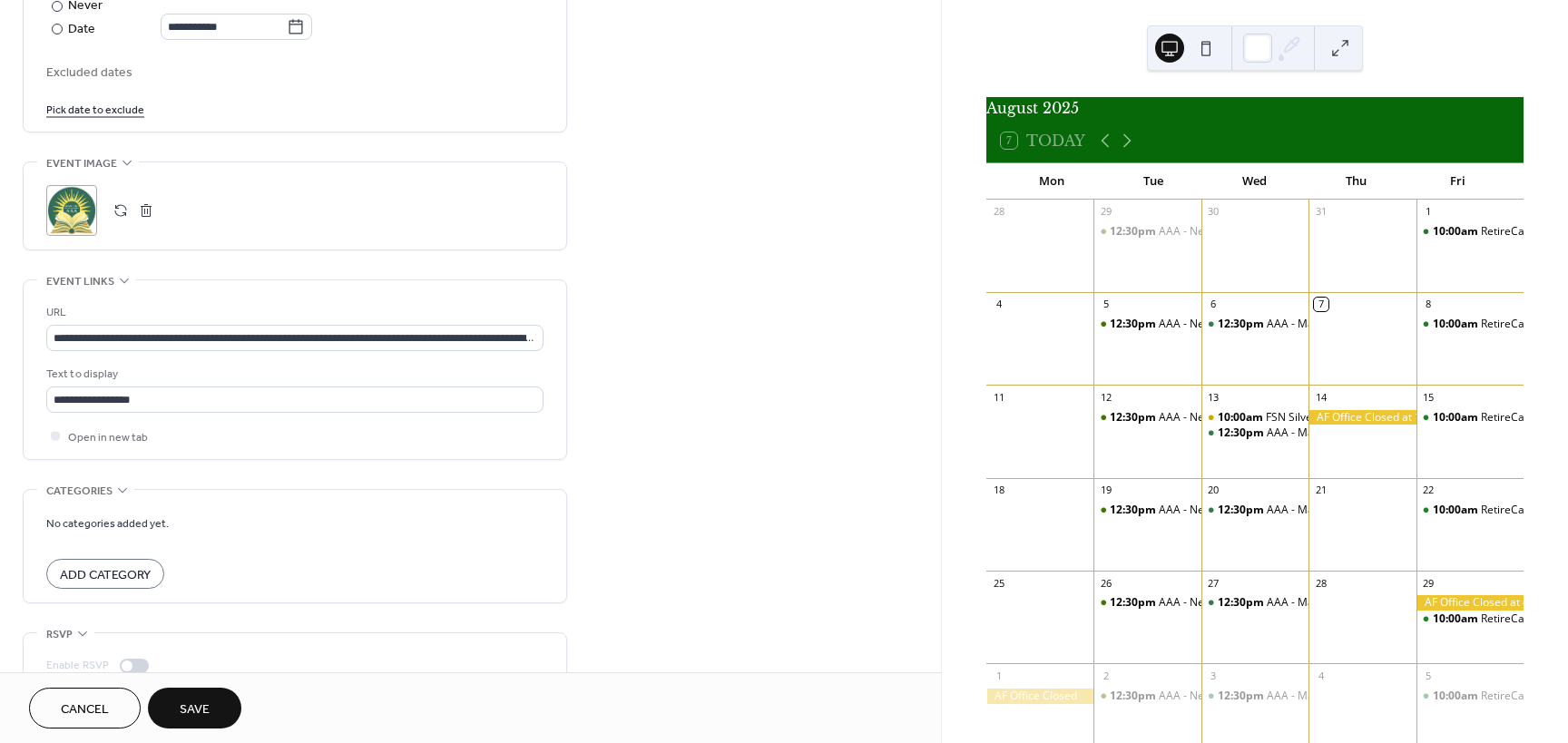 scroll, scrollTop: 1052, scrollLeft: 0, axis: vertical 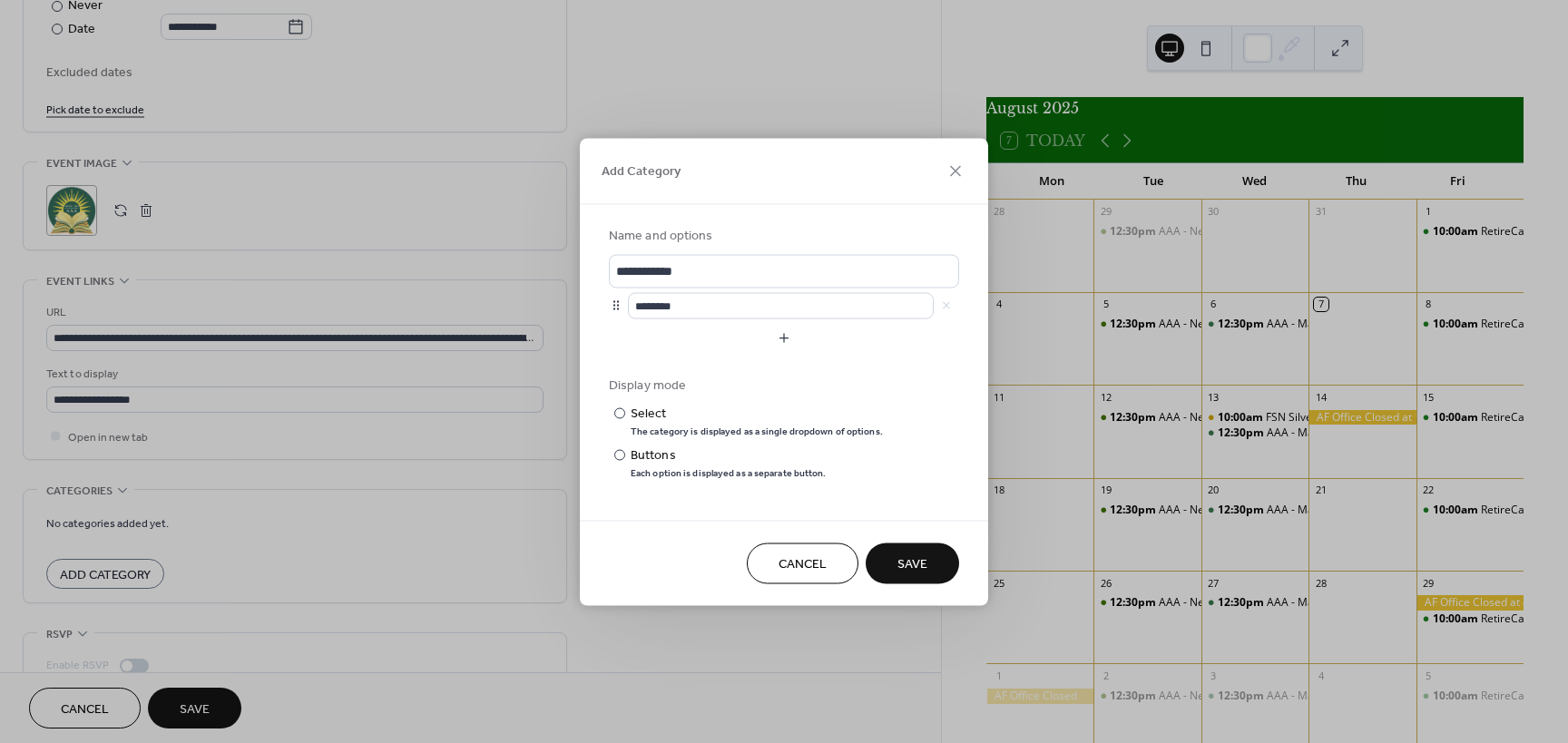 click on "Cancel" at bounding box center [802, 564] 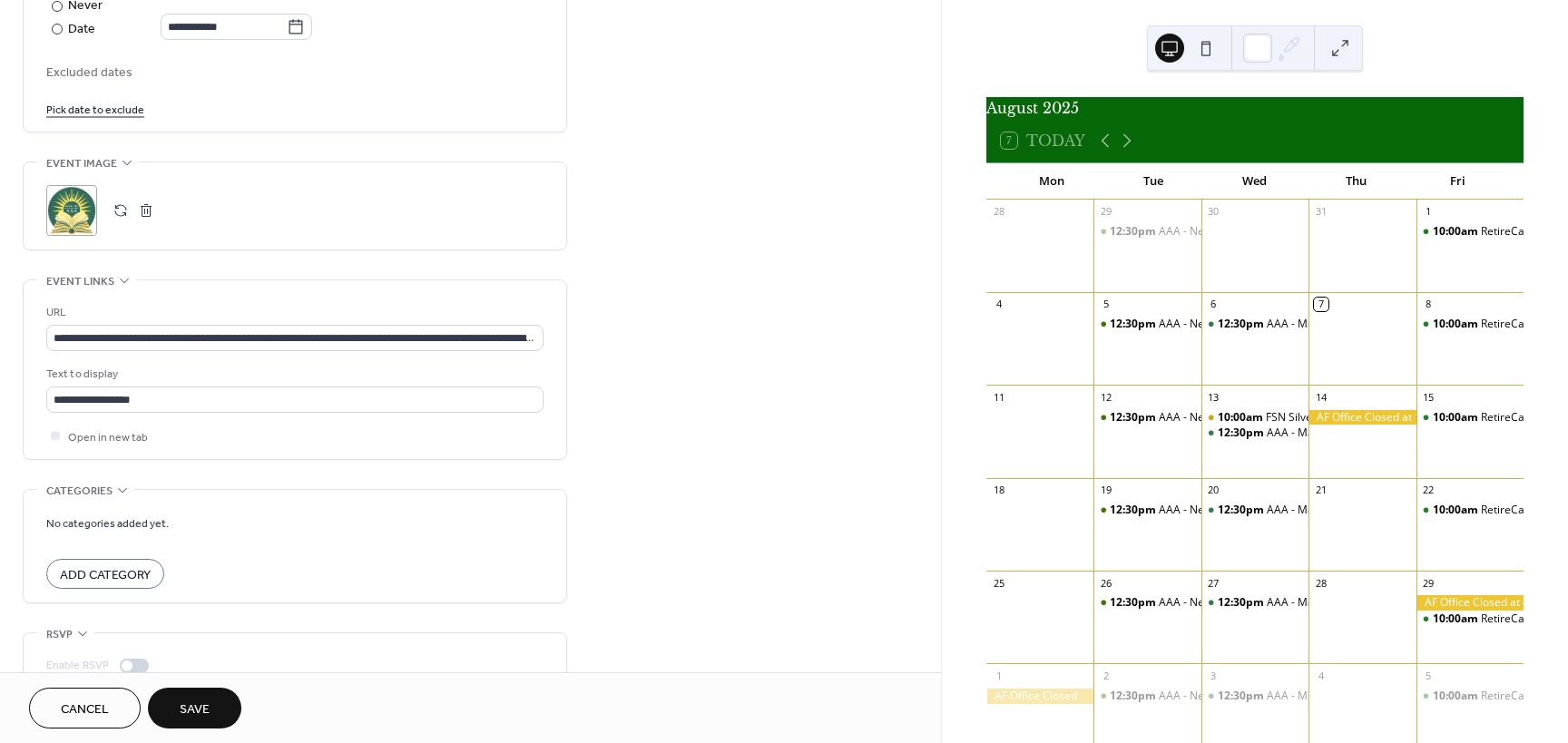 click on "Save" at bounding box center [194, 708] 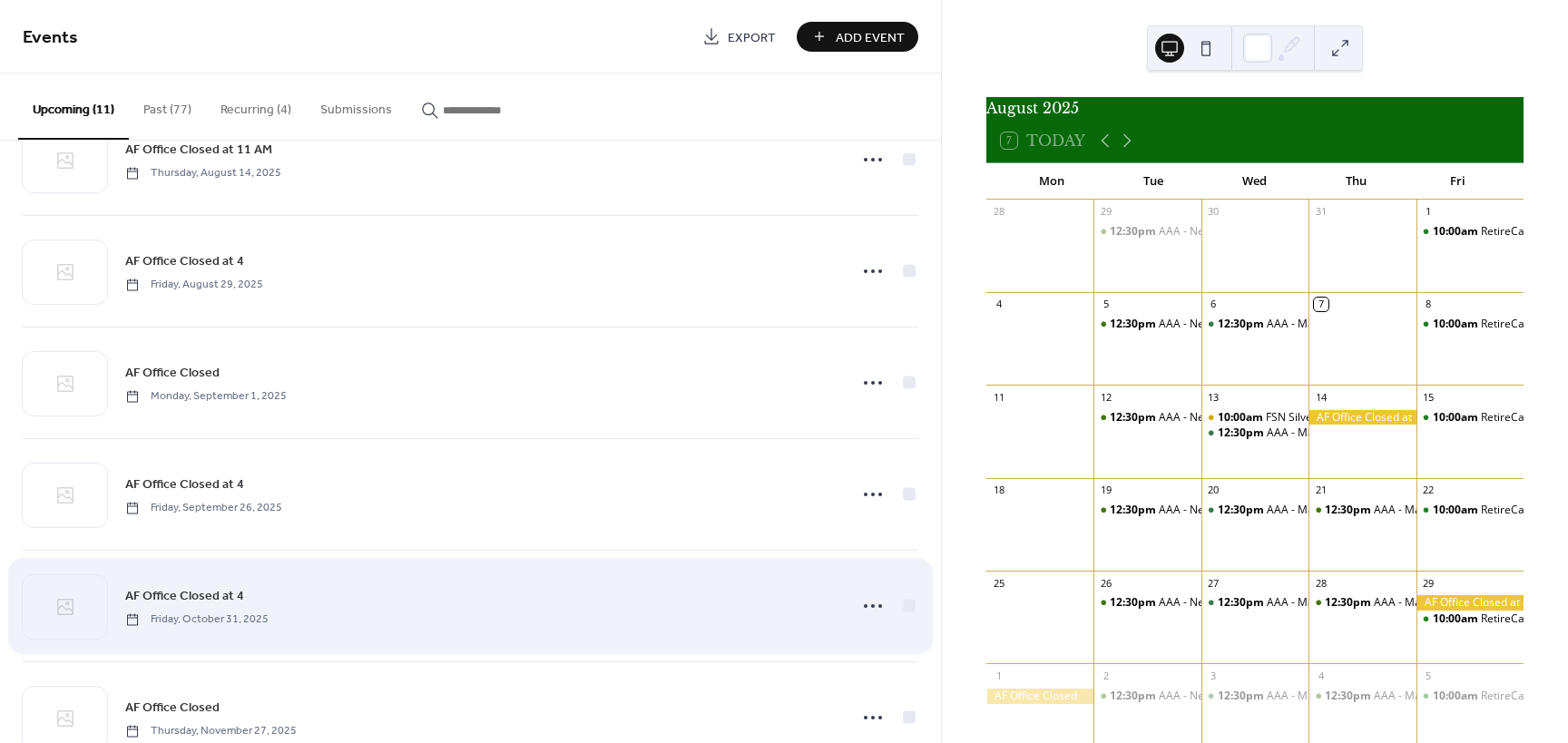 scroll, scrollTop: 454, scrollLeft: 0, axis: vertical 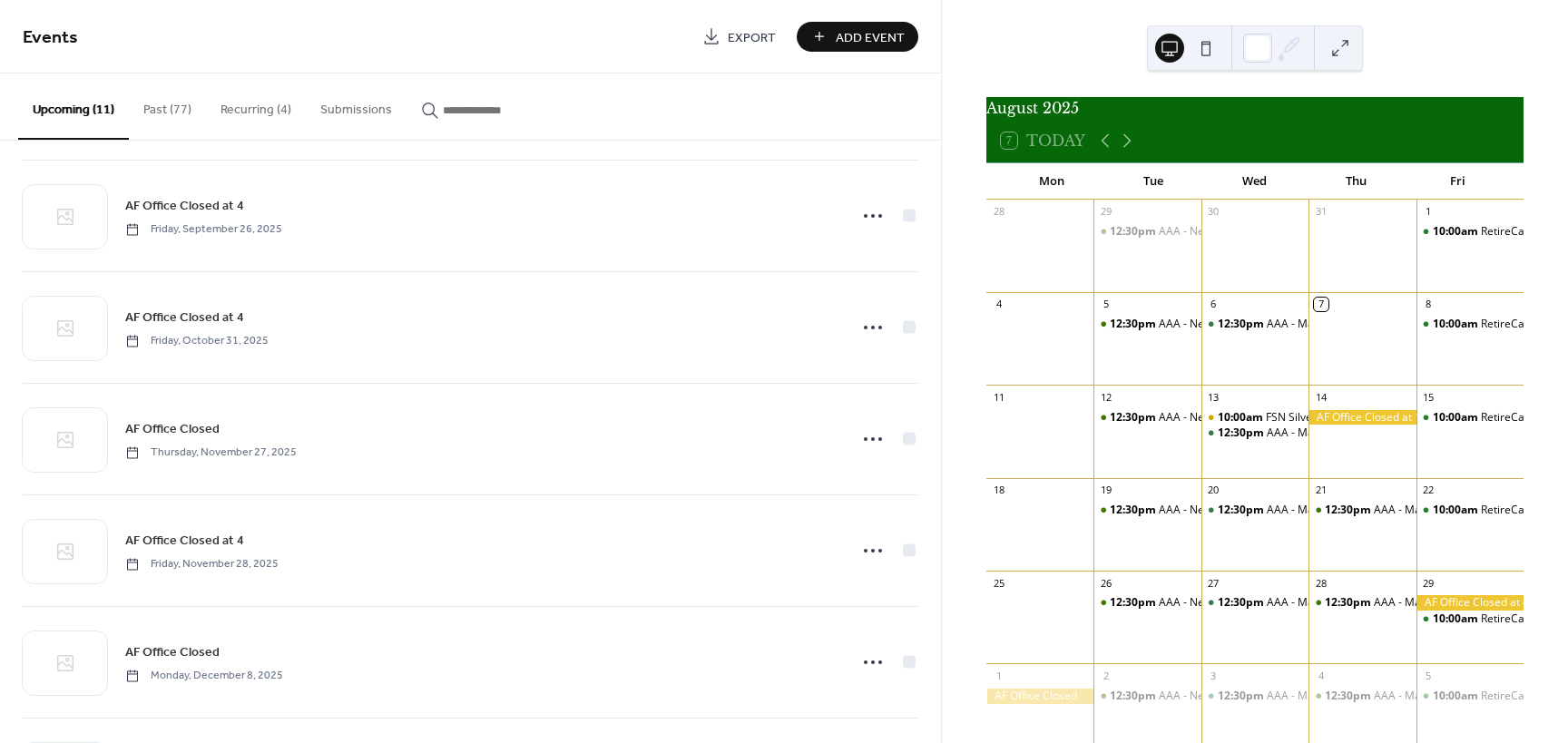 click on "Recurring (4)" at bounding box center (256, 105) 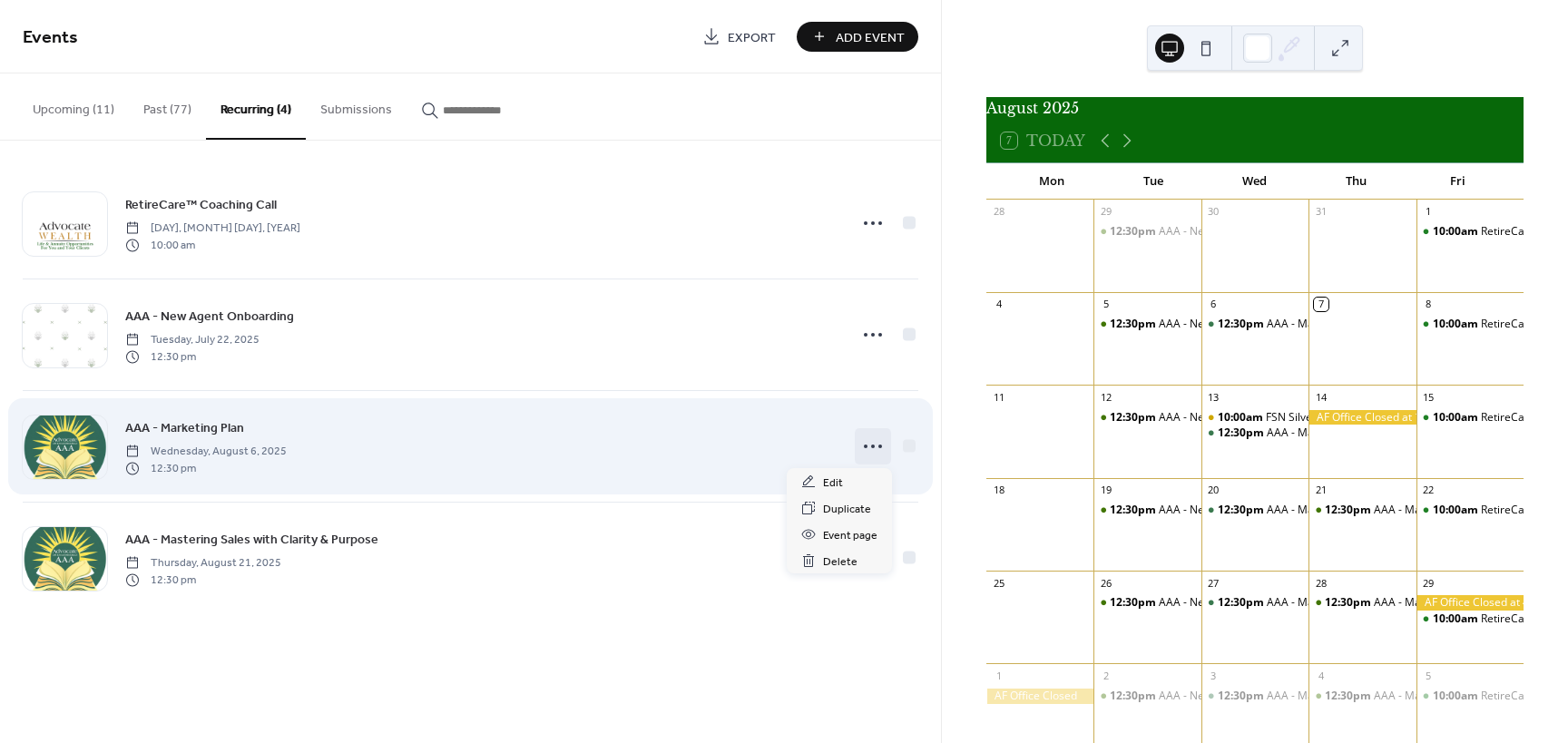 click 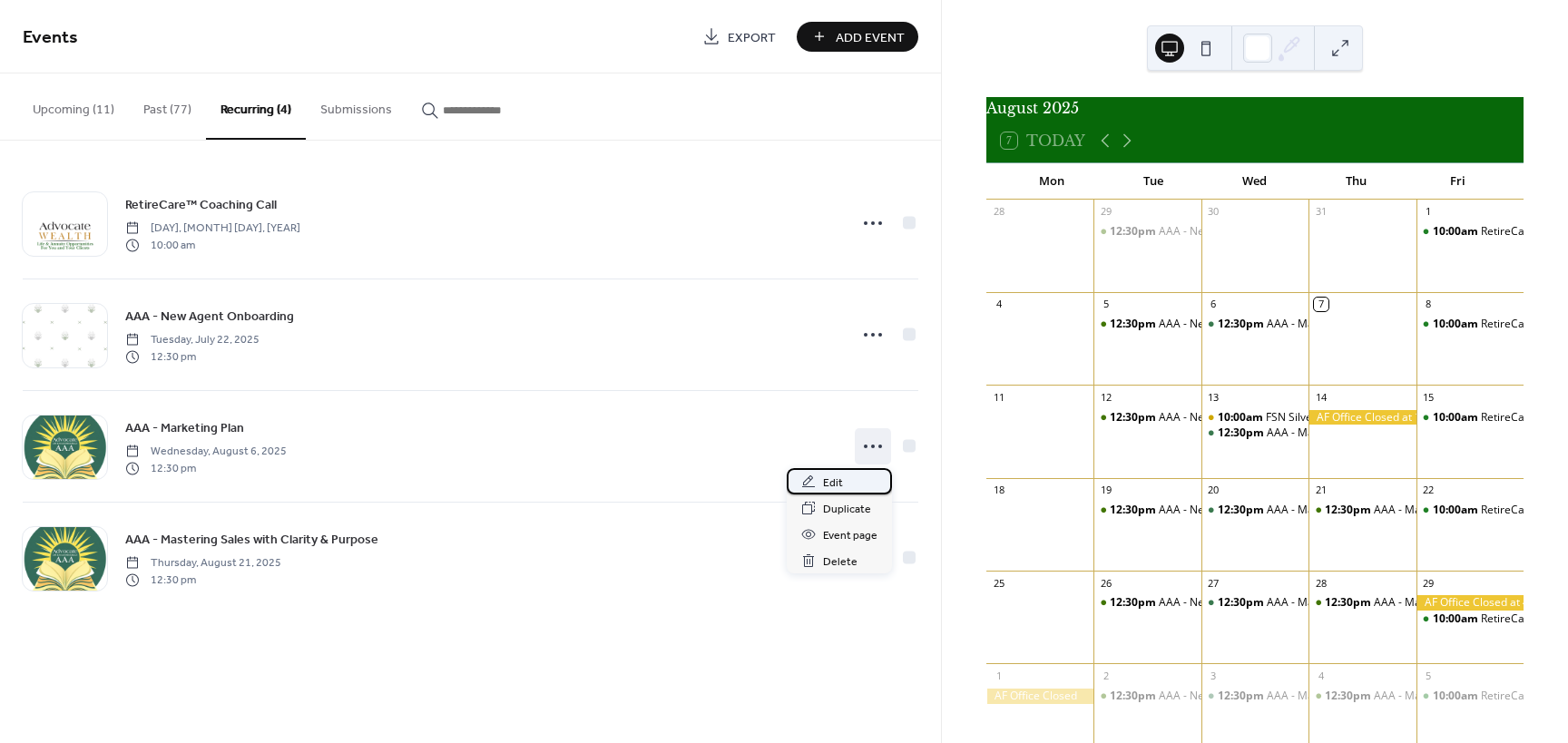 click on "Edit" at bounding box center (833, 483) 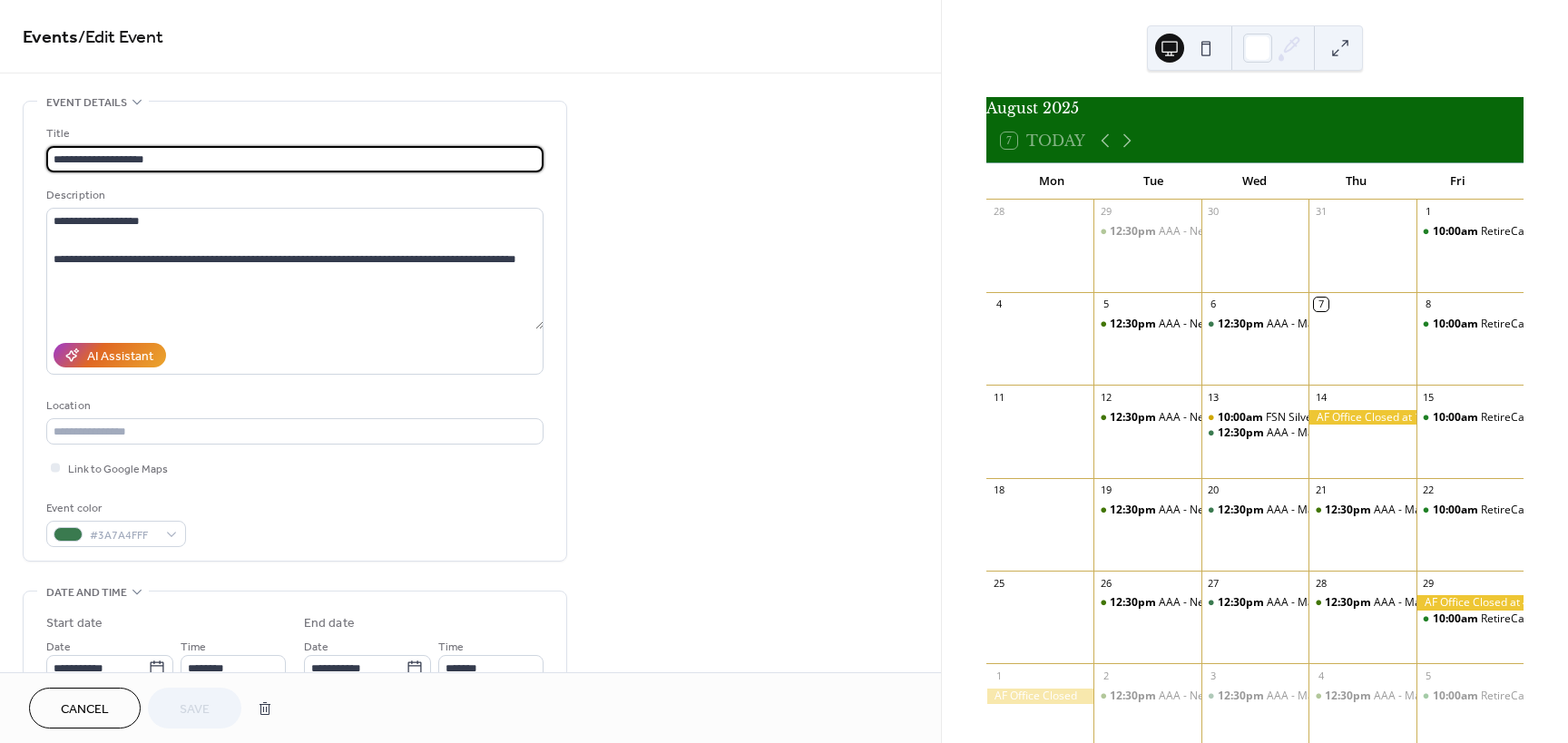 click on "**********" at bounding box center [295, 159] 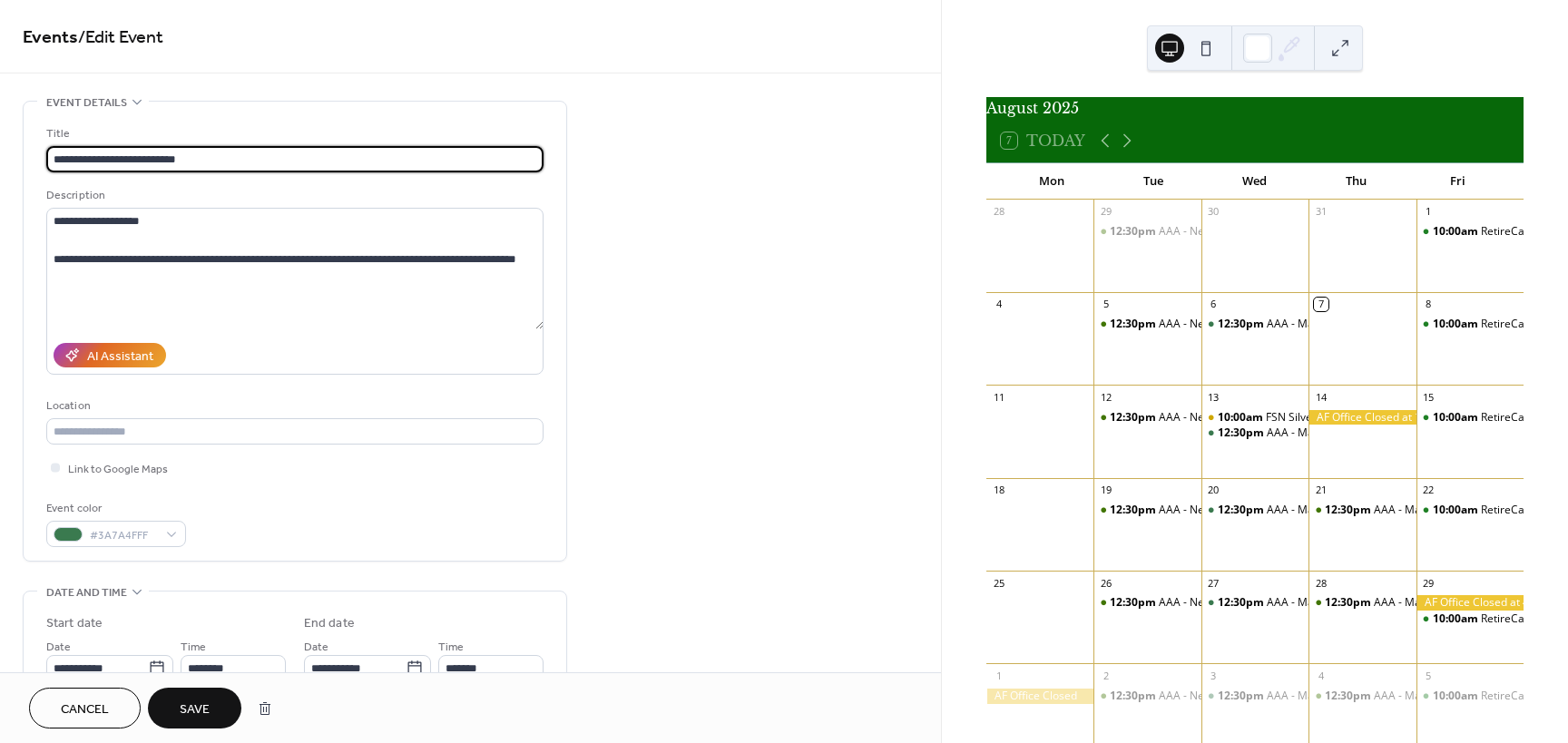 click on "**********" at bounding box center (295, 159) 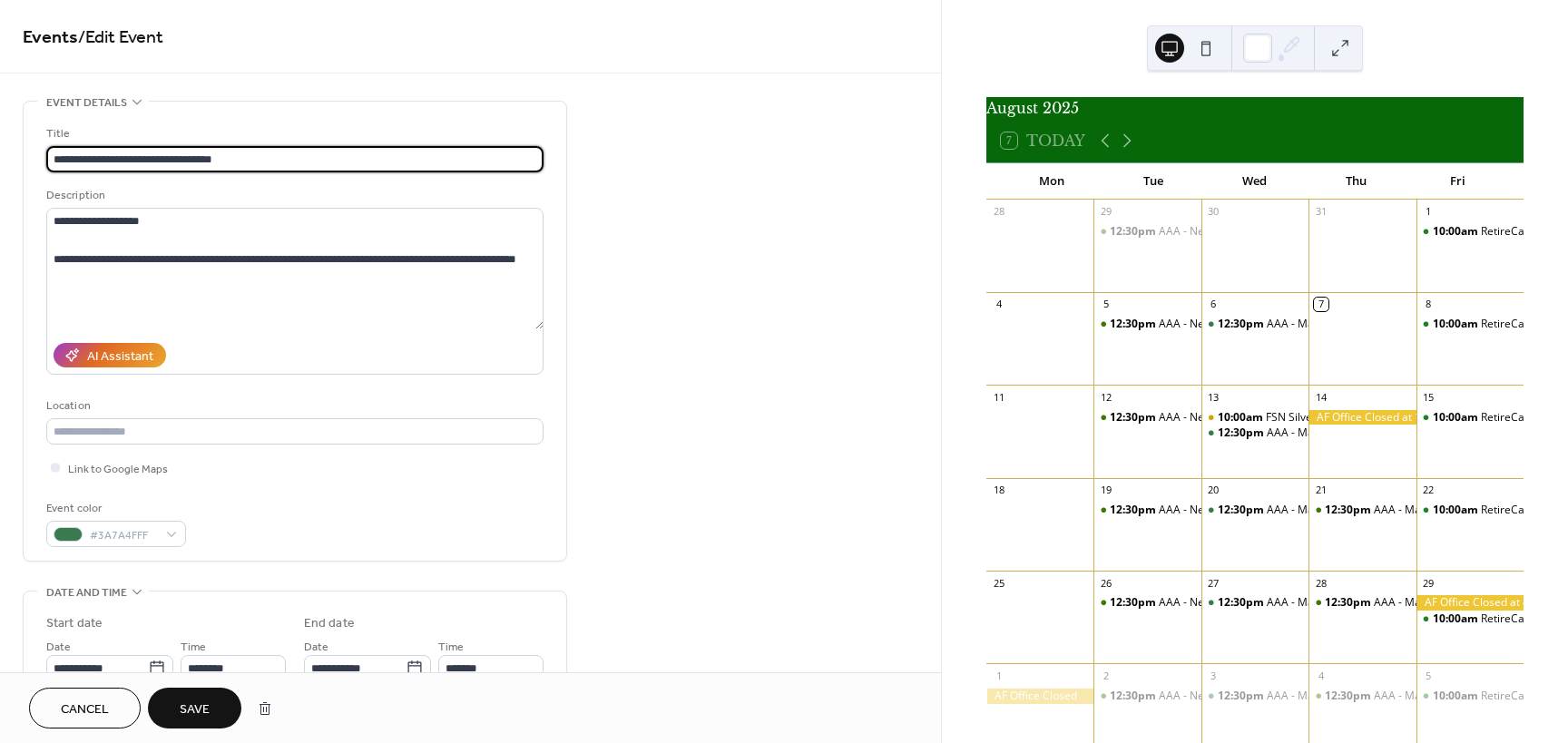 type on "**********" 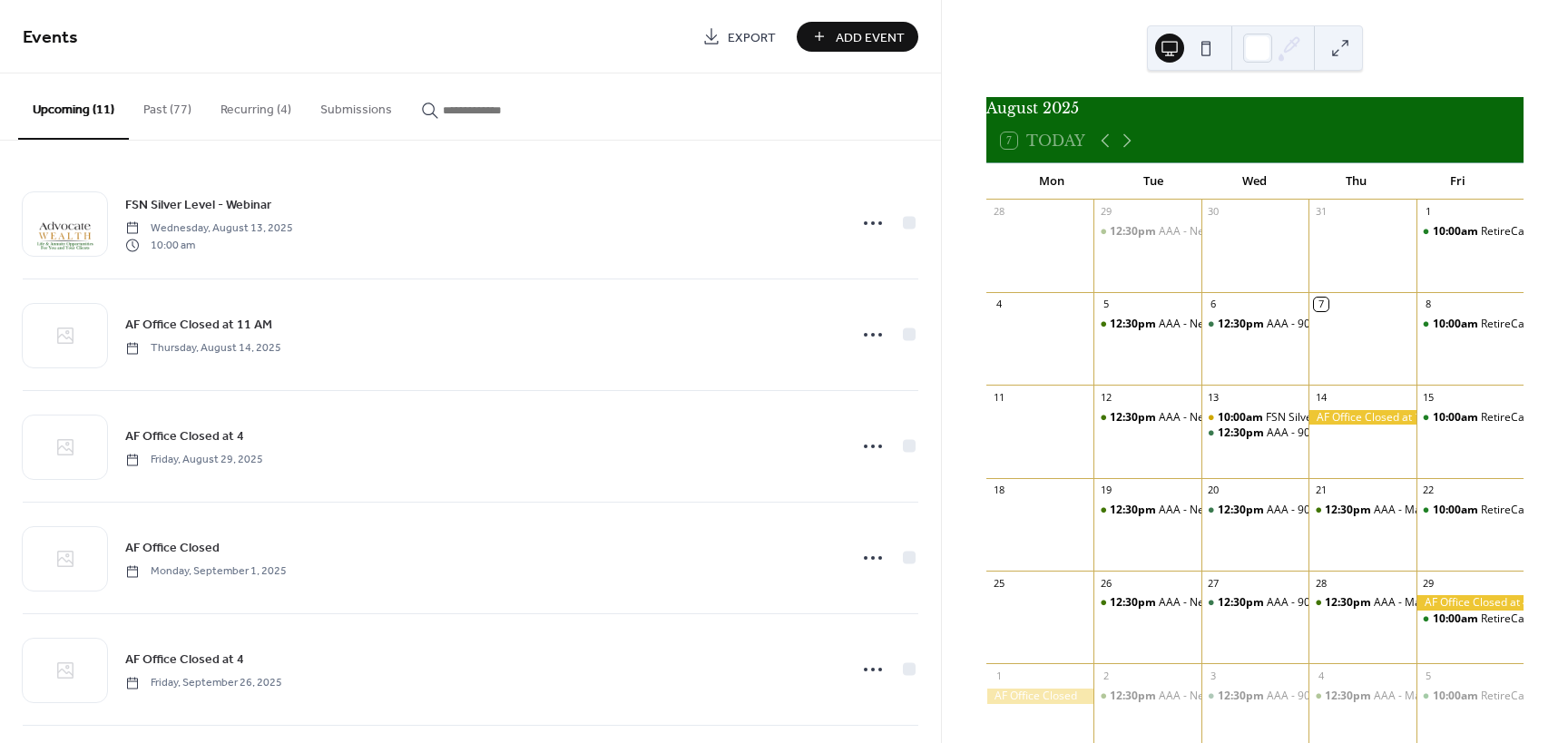 click on "Recurring (4)" at bounding box center (256, 105) 